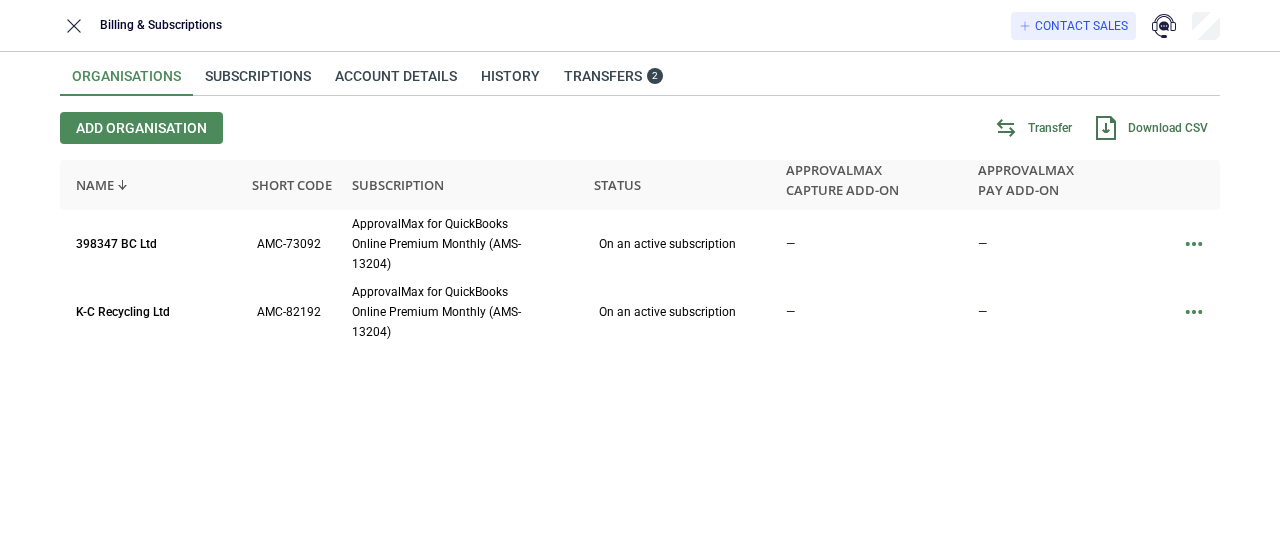 scroll, scrollTop: 0, scrollLeft: 0, axis: both 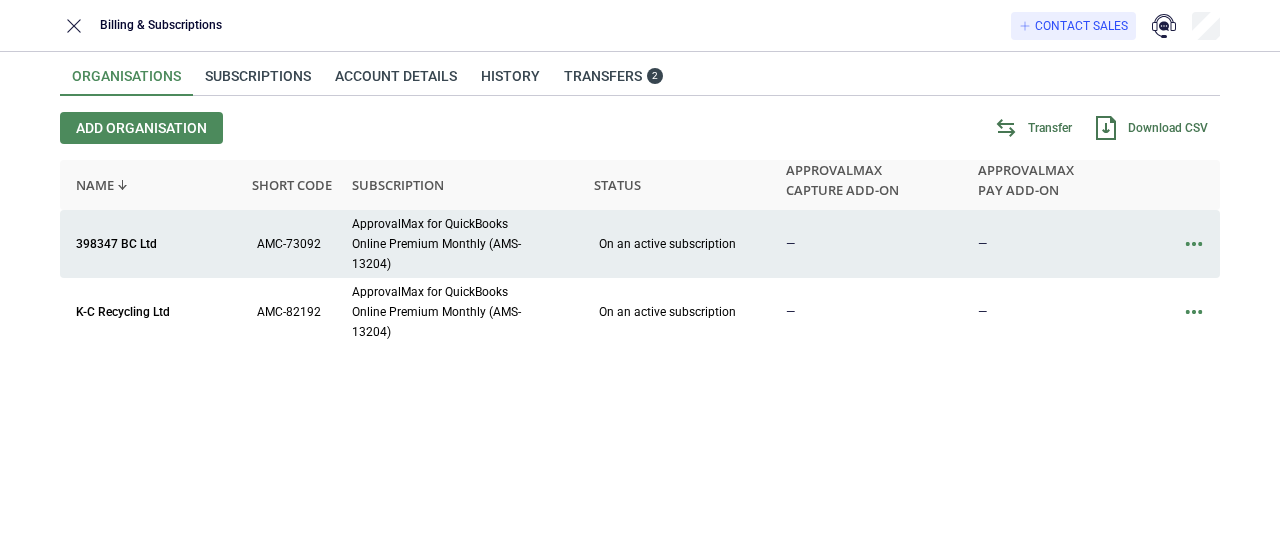 click 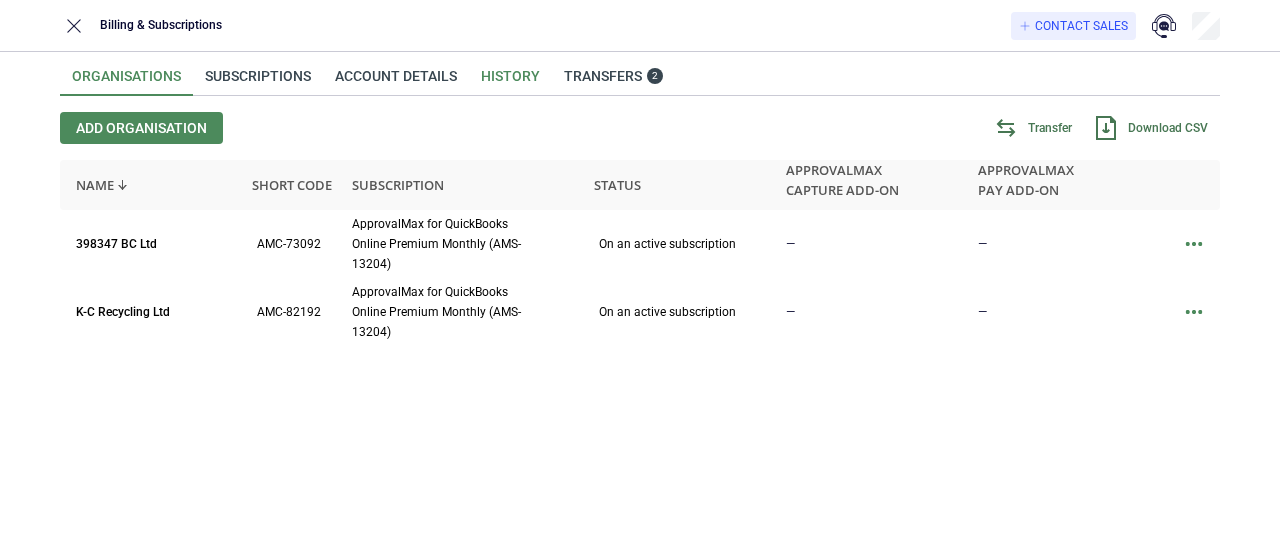 click on "History" at bounding box center (510, 82) 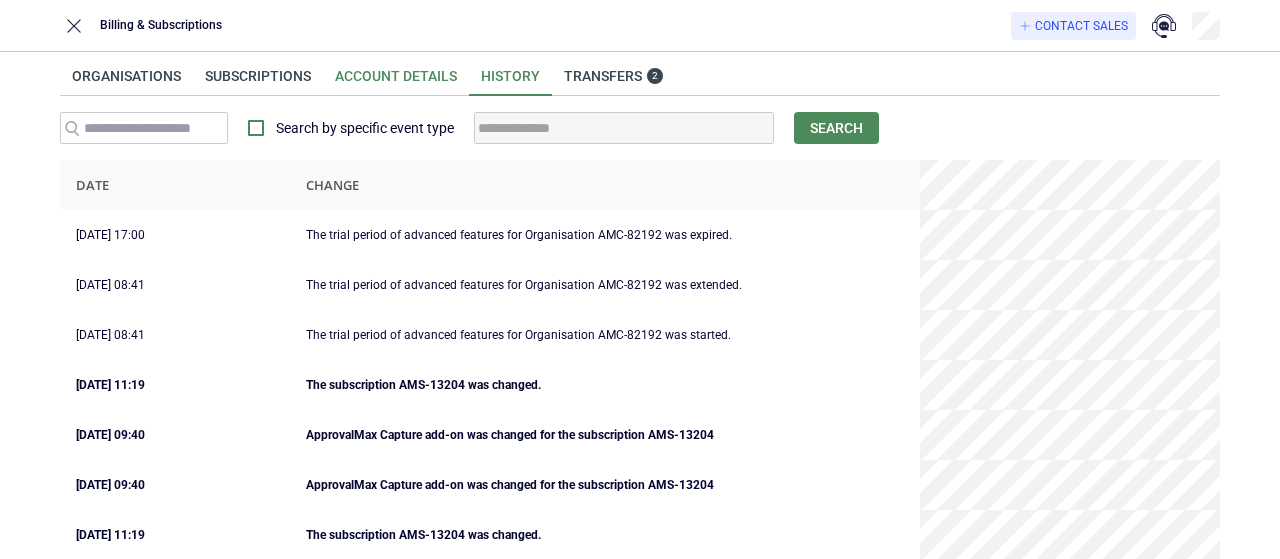 click on "Account details" at bounding box center [396, 82] 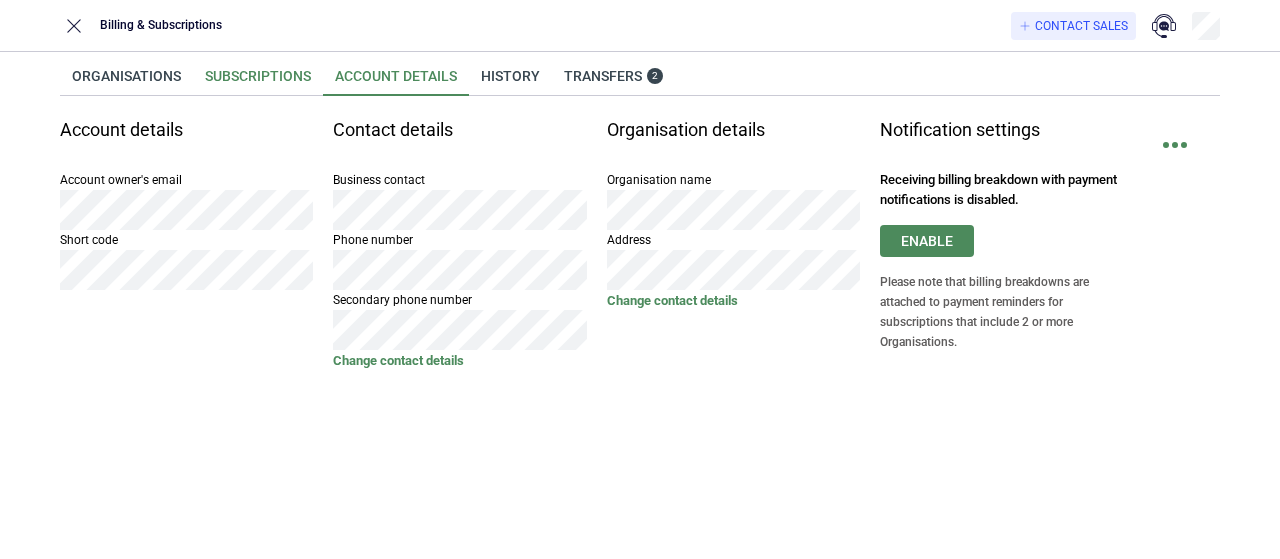 click on "Subscriptions" at bounding box center (258, 82) 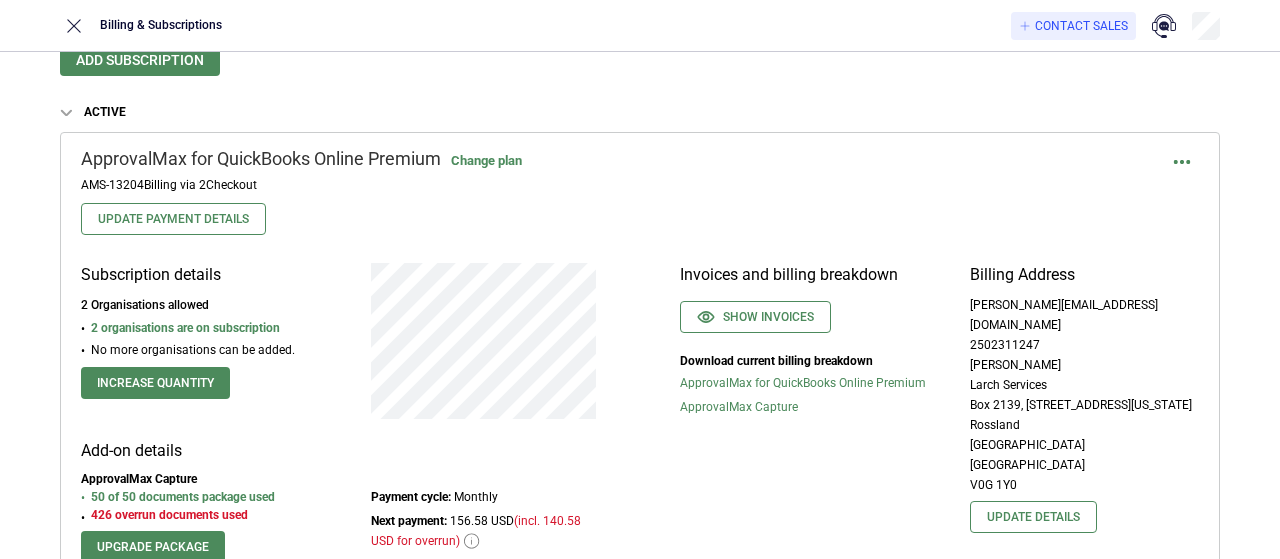 scroll, scrollTop: 100, scrollLeft: 0, axis: vertical 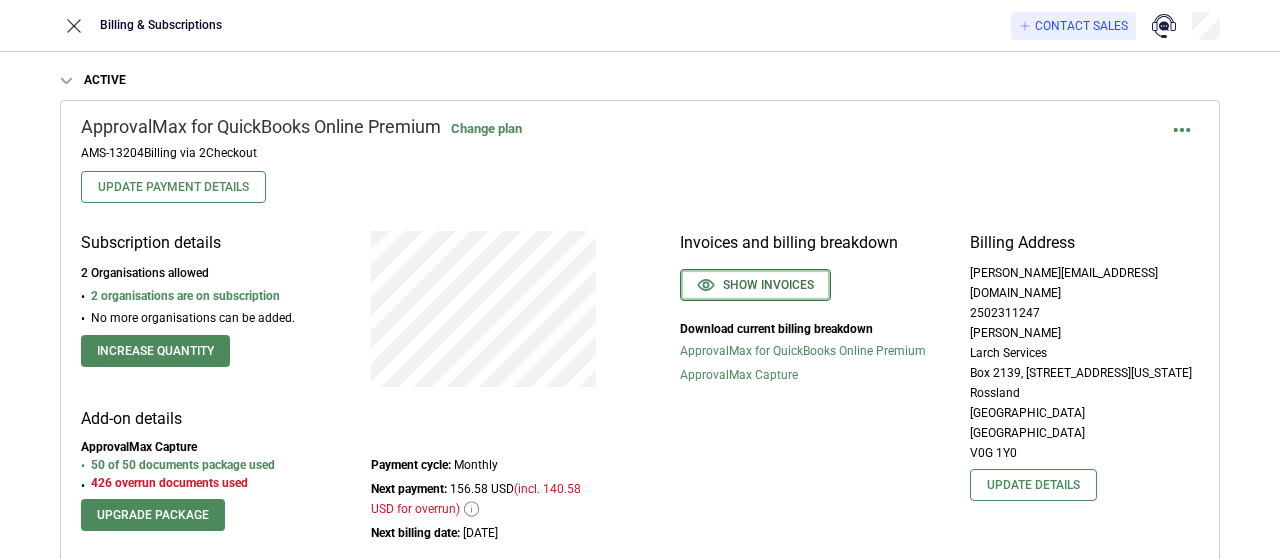 click on "Show invoices" at bounding box center (755, 285) 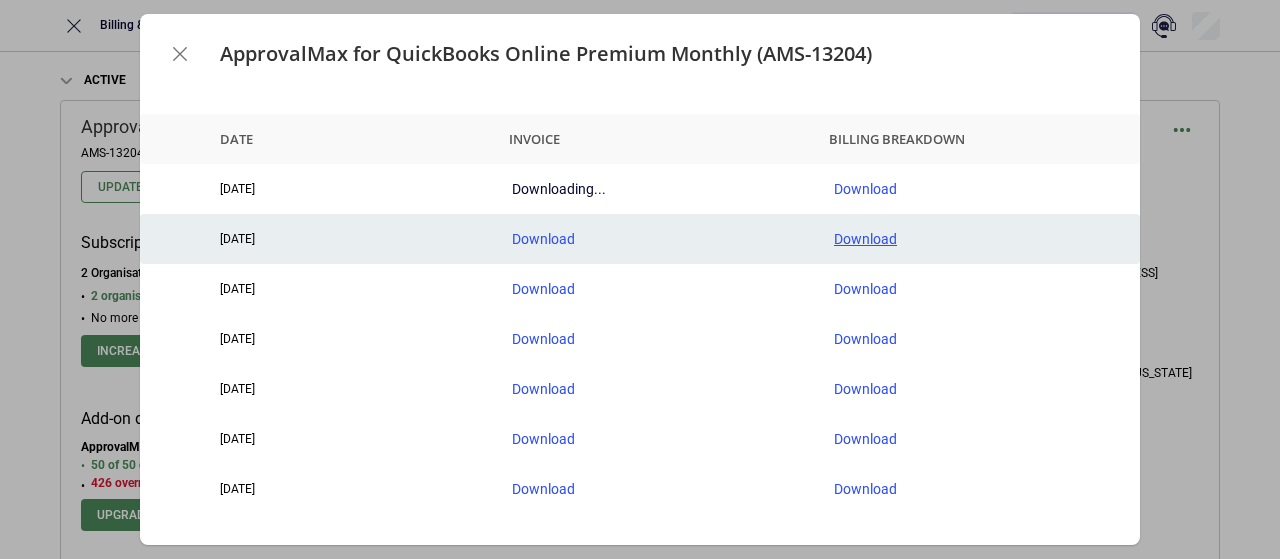 click on "Download" at bounding box center (979, 239) 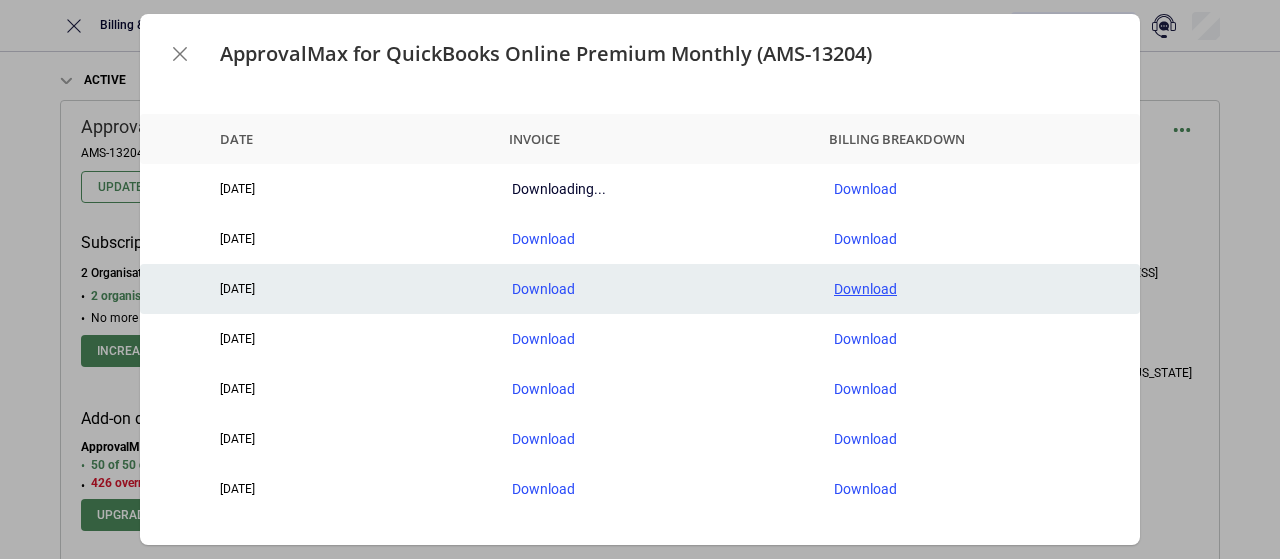 click on "Download" at bounding box center (979, 289) 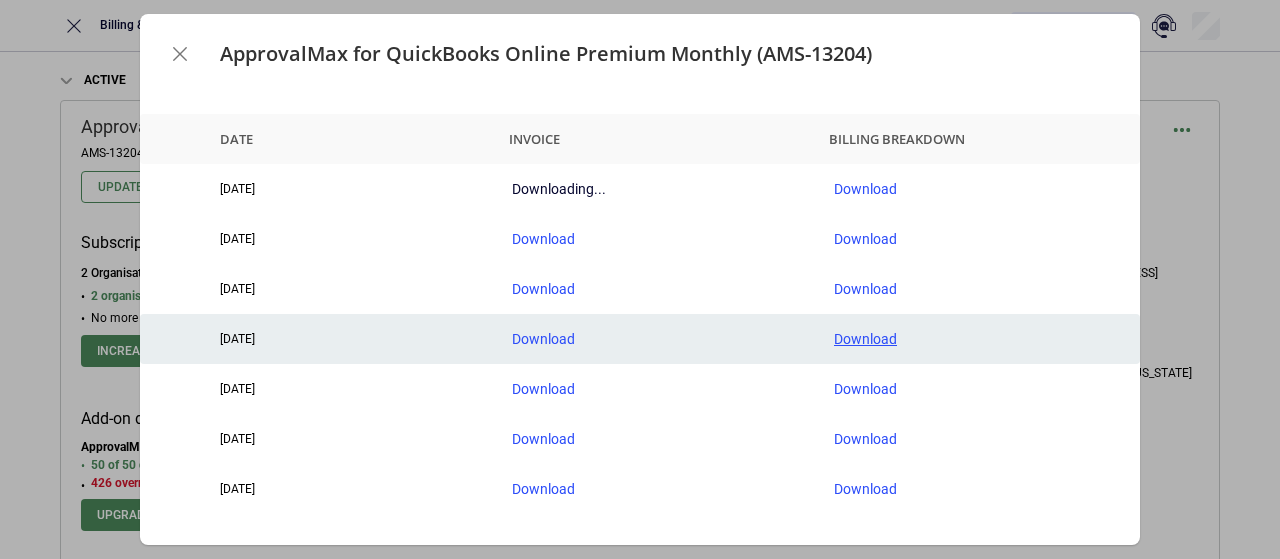 click on "Download" at bounding box center [979, 339] 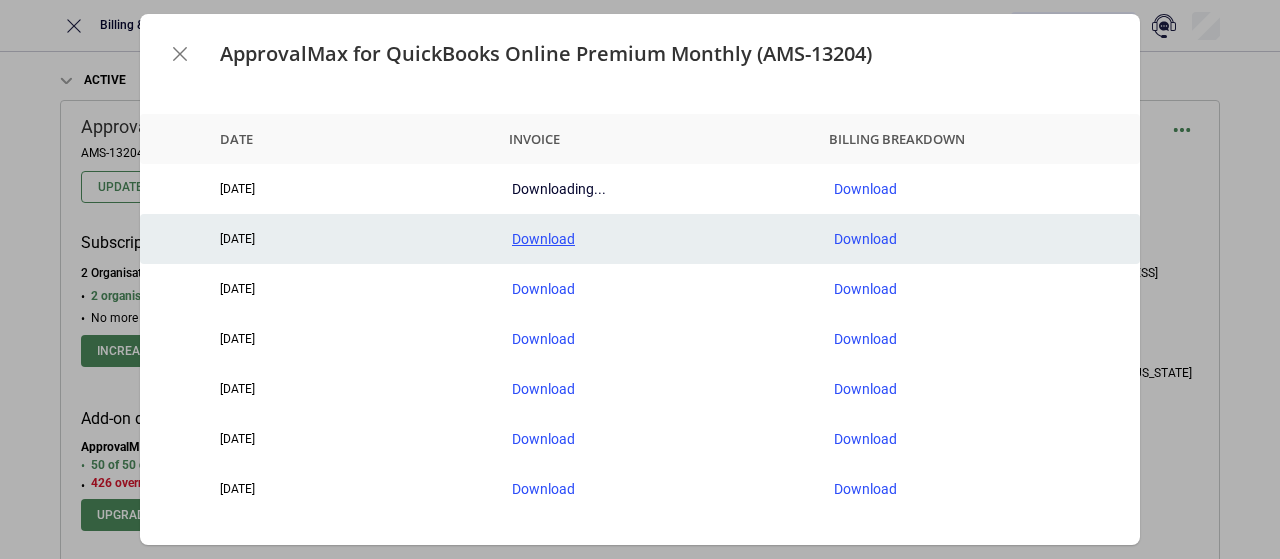 click on "Download" at bounding box center [657, 239] 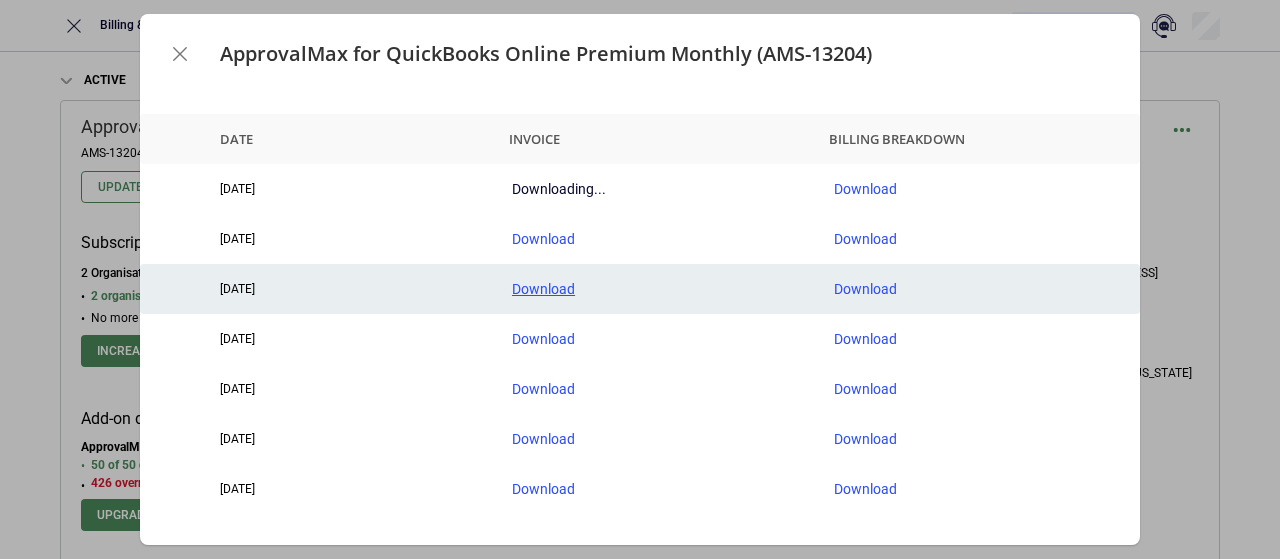 click on "Download" at bounding box center (657, 289) 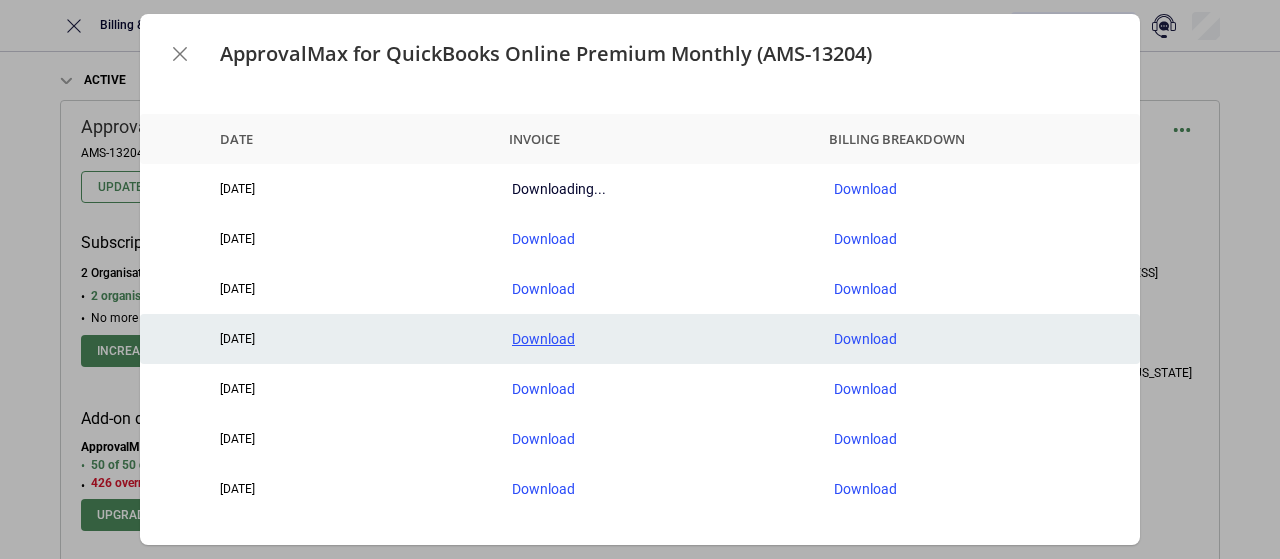 click on "Download" at bounding box center (657, 339) 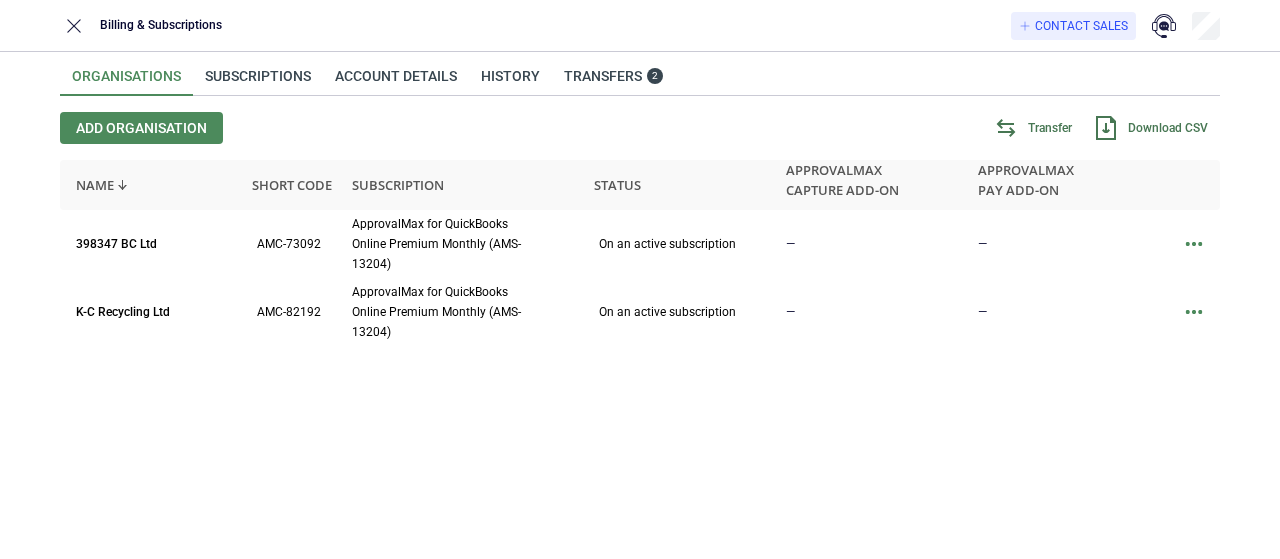 scroll, scrollTop: 0, scrollLeft: 0, axis: both 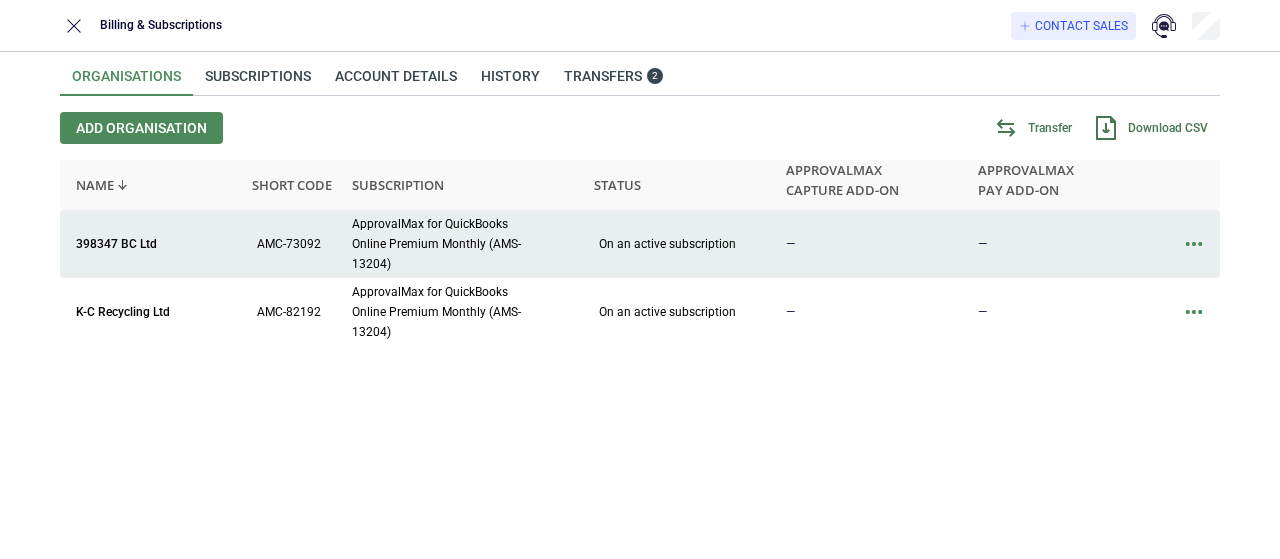 click on "On an active subscription" at bounding box center [669, 244] 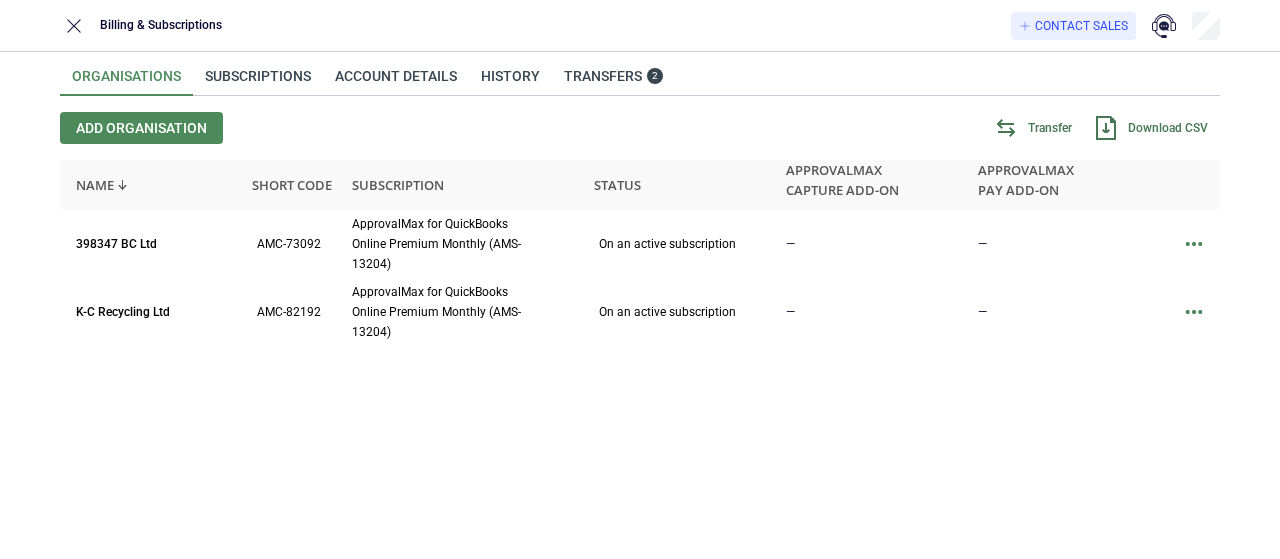 click on "398347 BC Ltd AMC-73092 ApprovalMax for QuickBooks Online Premium Monthly (AMS-13204) On an active subscription — — K-C Recycling Ltd AMC-82192 ApprovalMax for QuickBooks Online Premium Monthly (AMS-13204) On an active subscription — —" at bounding box center (640, 364) 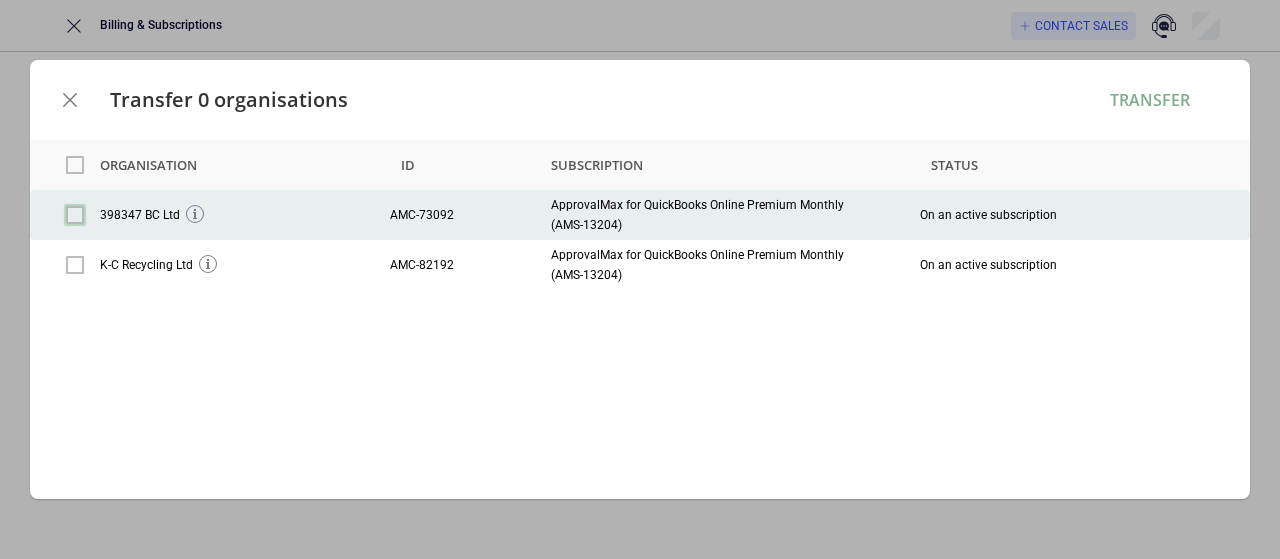 click at bounding box center (75, 215) 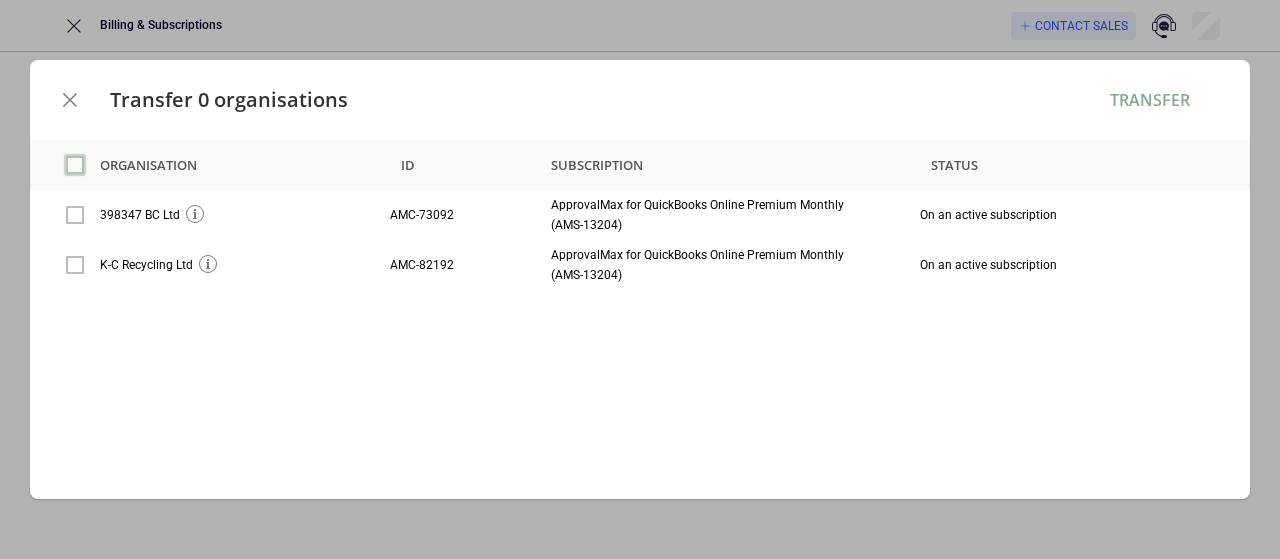 click at bounding box center (75, 165) 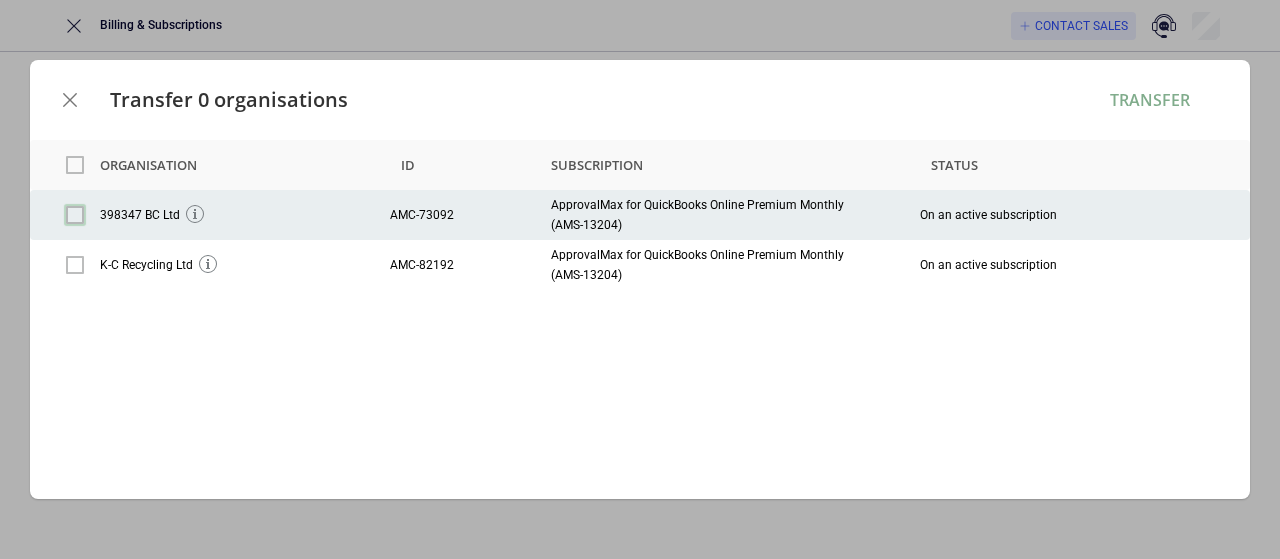click at bounding box center [75, 215] 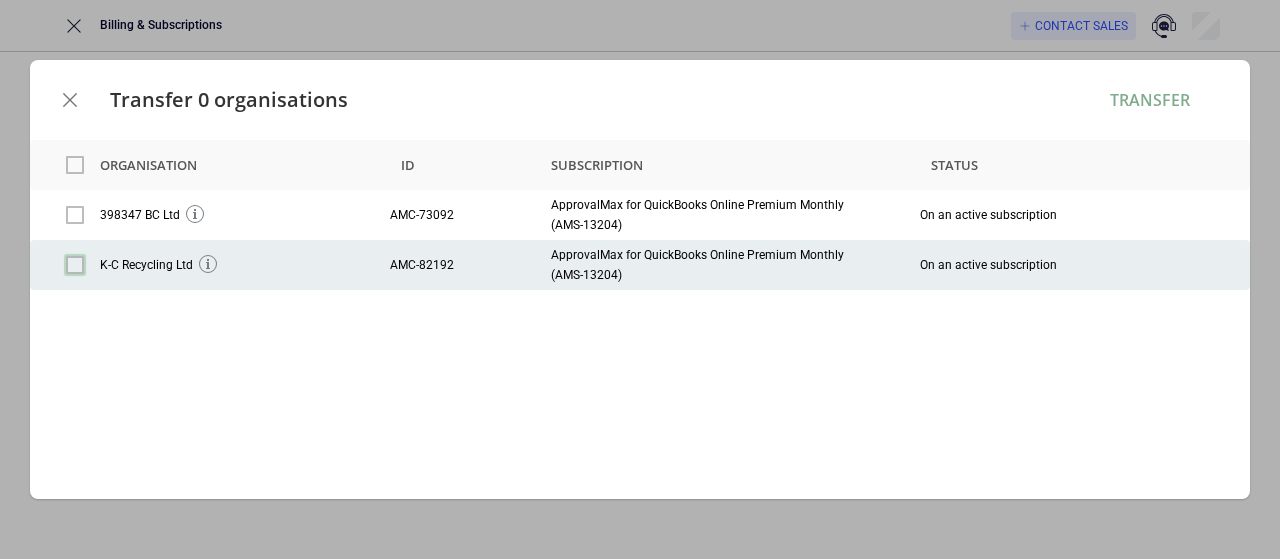 click at bounding box center (75, 265) 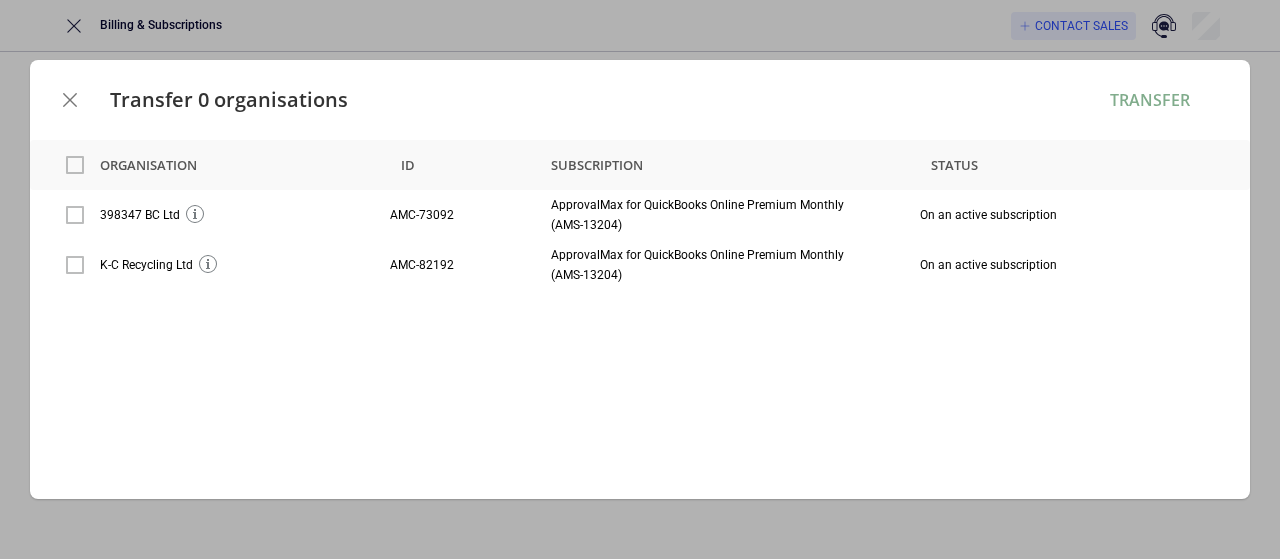 click on "Organisation Id Subscription Status 398347 BC Ltd AMC-73092 ApprovalMax for QuickBooks Online Premium Monthly (AMS-13204) On an active subscription K-C Recycling Ltd AMC-82192 ApprovalMax for QuickBooks Online Premium Monthly (AMS-13204) On an active subscription" at bounding box center (640, 299) 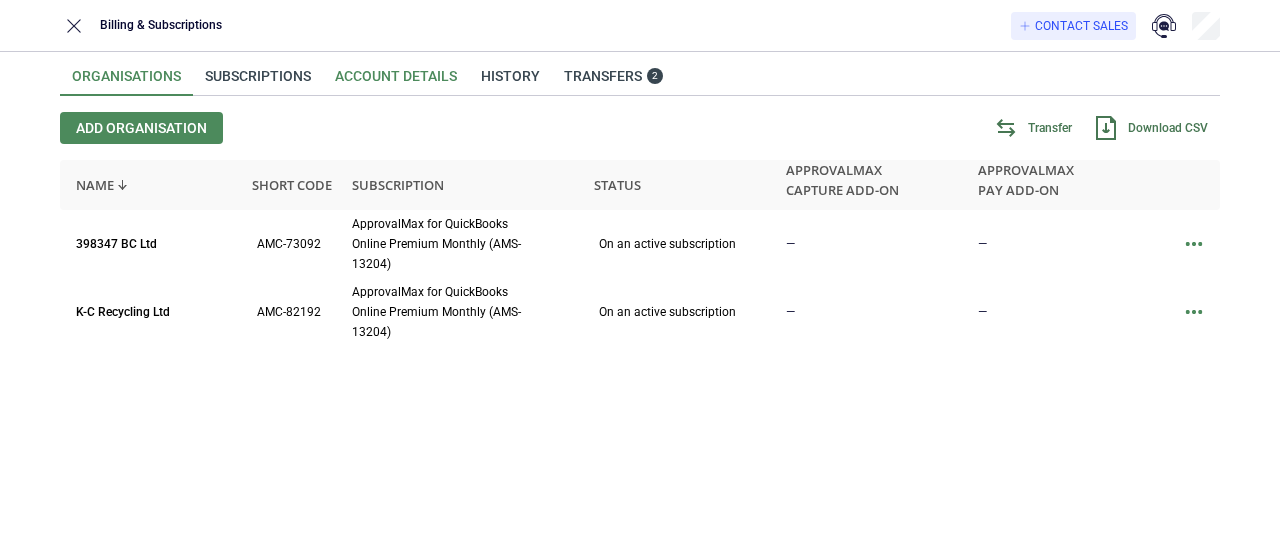 click on "Account details" at bounding box center [396, 82] 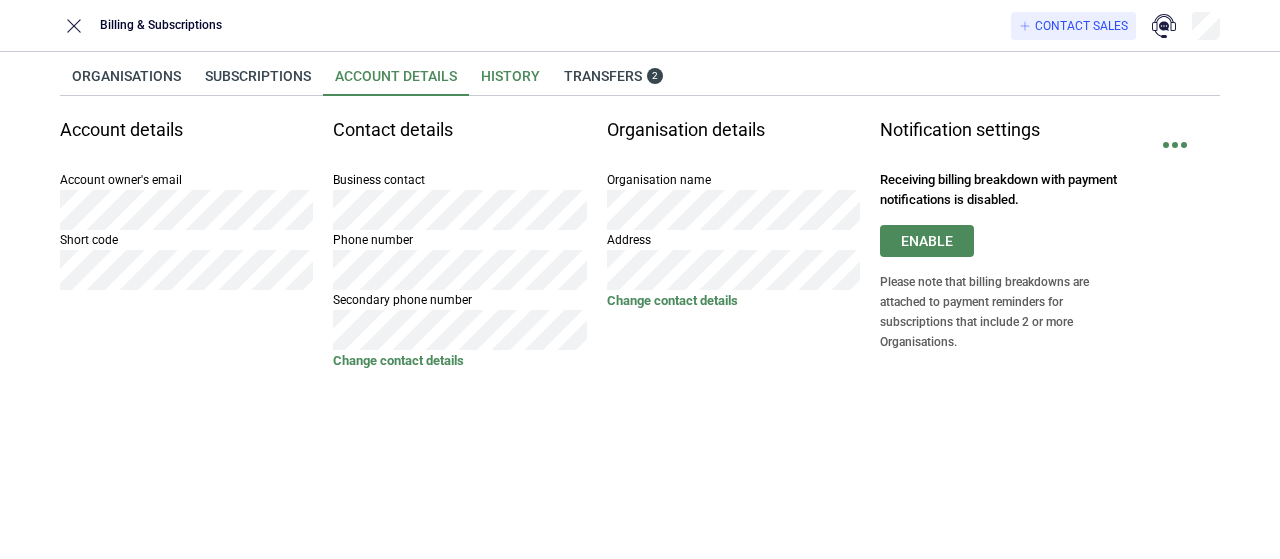 click on "History" at bounding box center (510, 82) 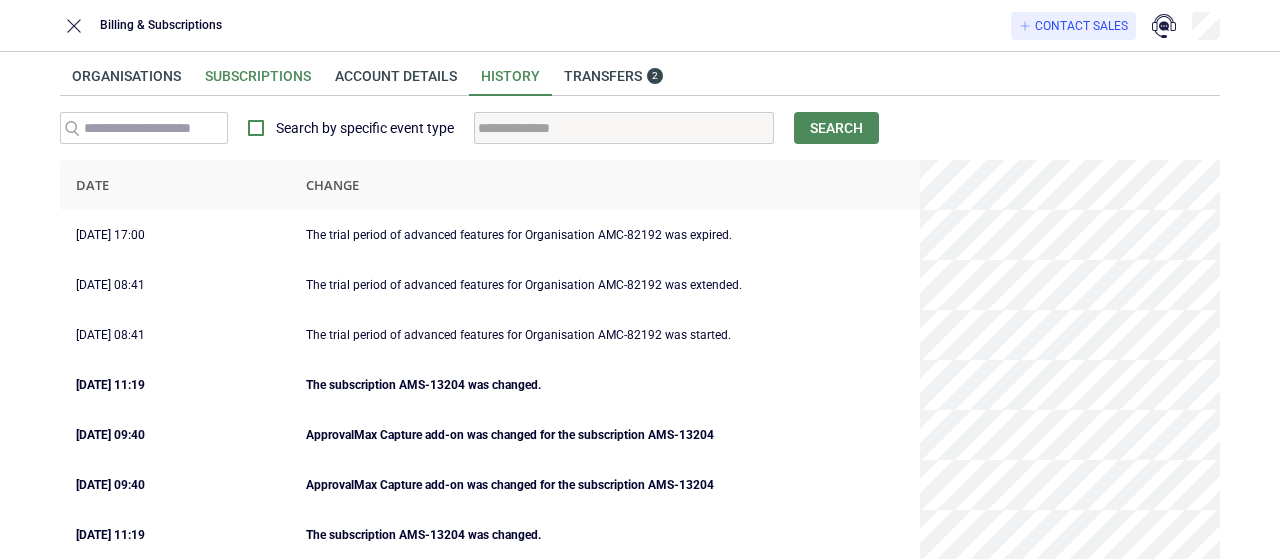click on "Subscriptions" at bounding box center [258, 82] 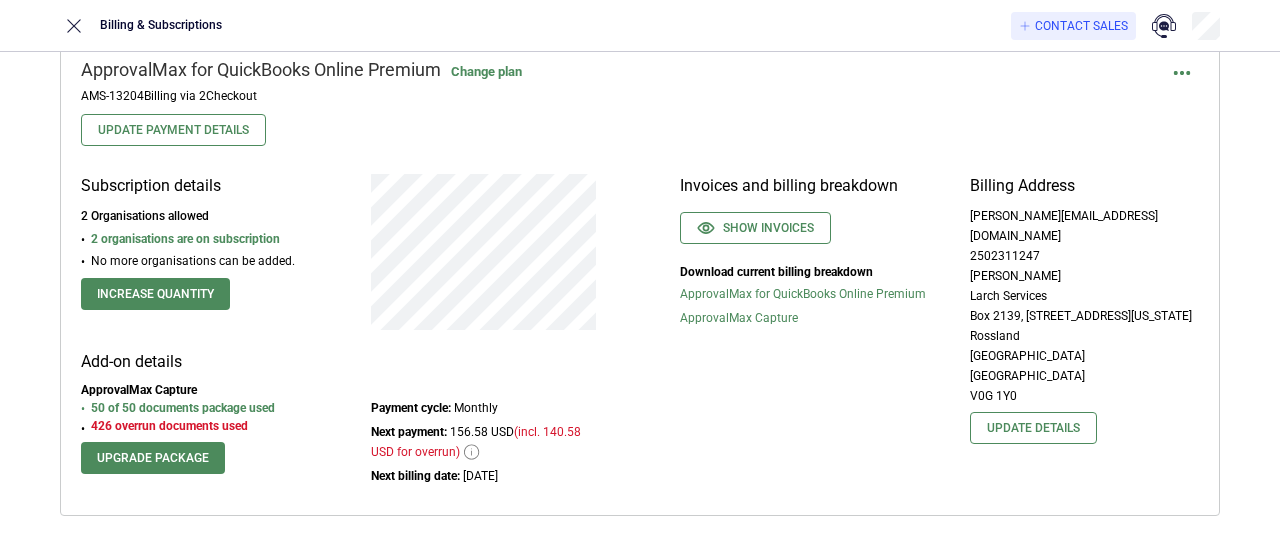 scroll, scrollTop: 186, scrollLeft: 0, axis: vertical 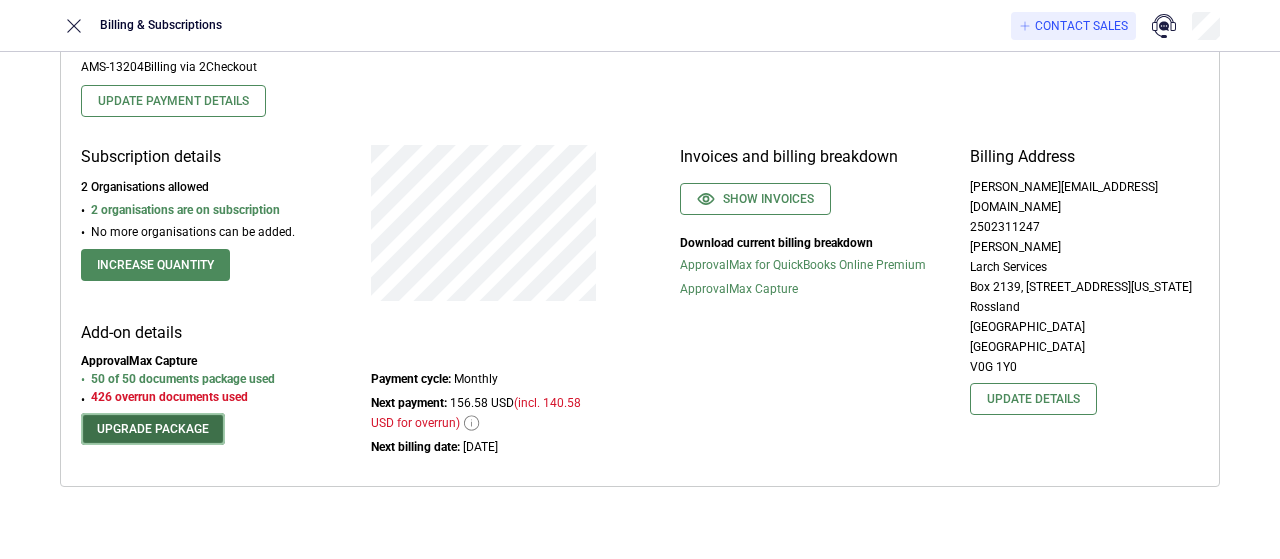 click on "Upgrade package" at bounding box center (153, 429) 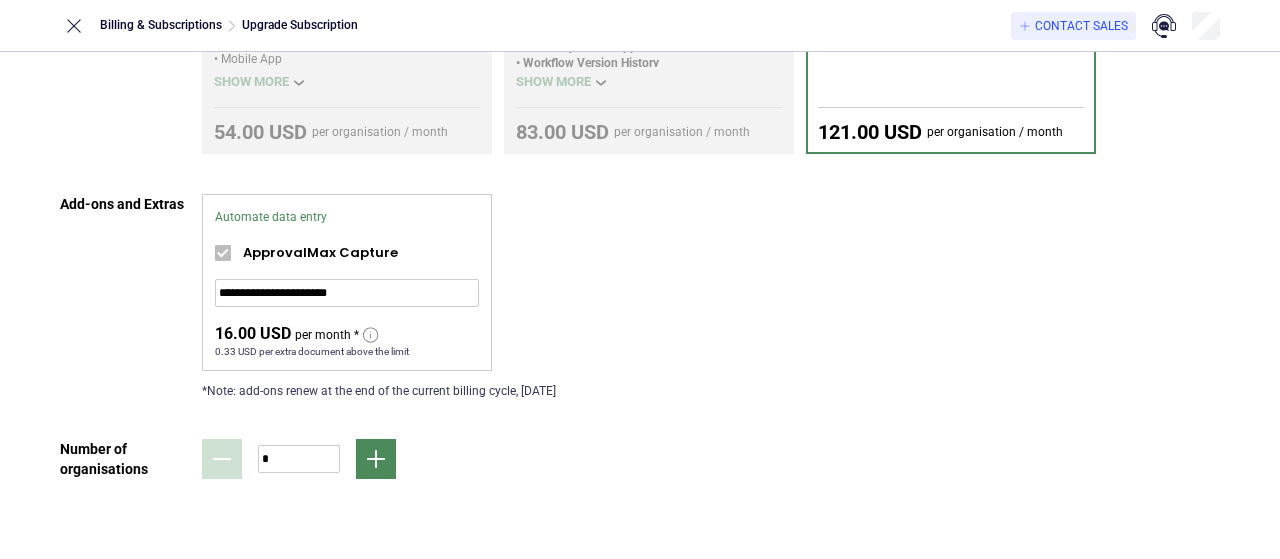 scroll, scrollTop: 434, scrollLeft: 0, axis: vertical 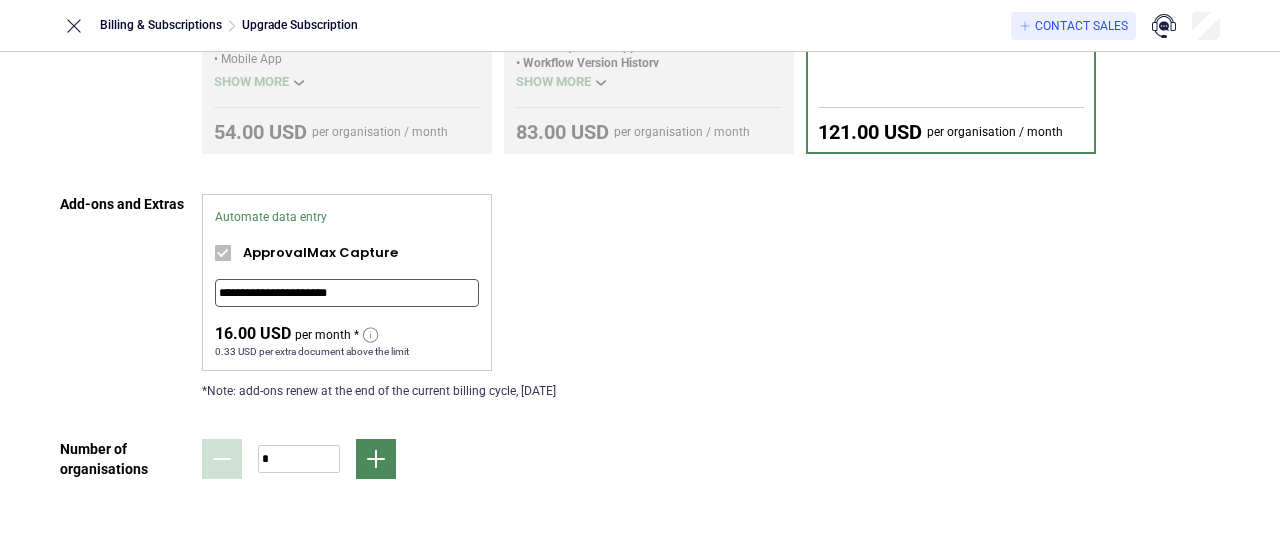 click on "**********" at bounding box center (347, 293) 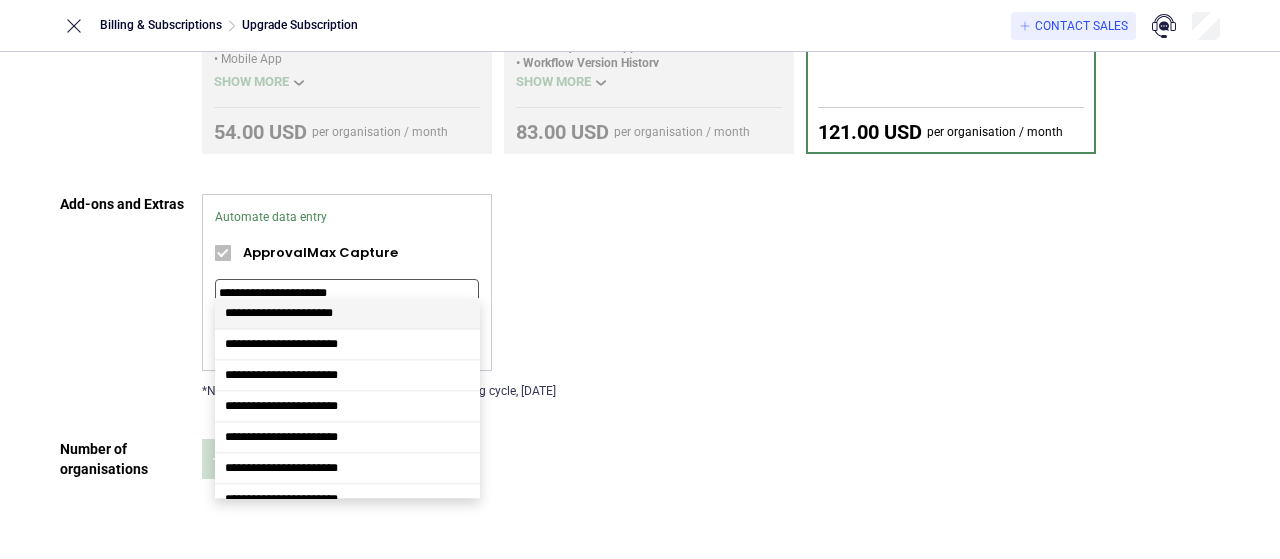 click on "**********" at bounding box center [649, 296] 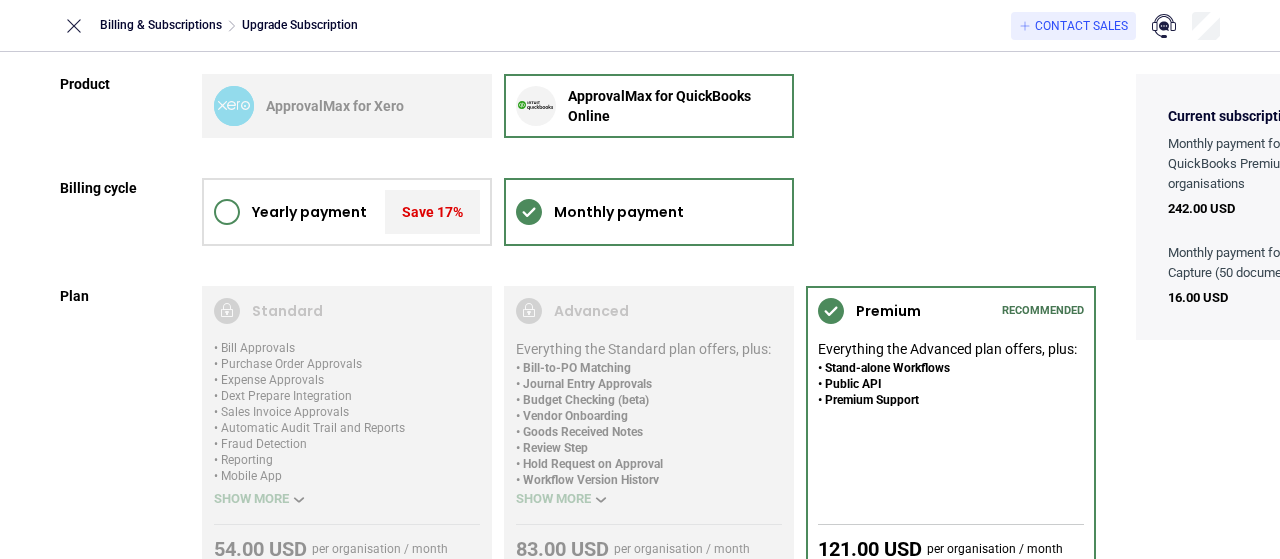 scroll, scrollTop: 0, scrollLeft: 0, axis: both 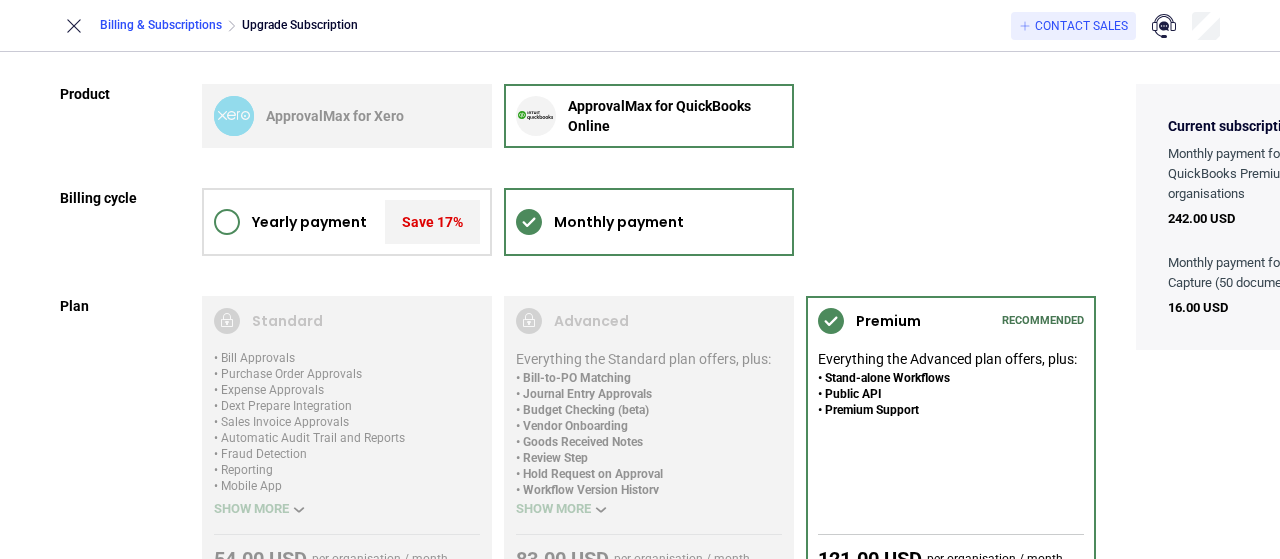 click on "Billing & Subscriptions" at bounding box center [161, 25] 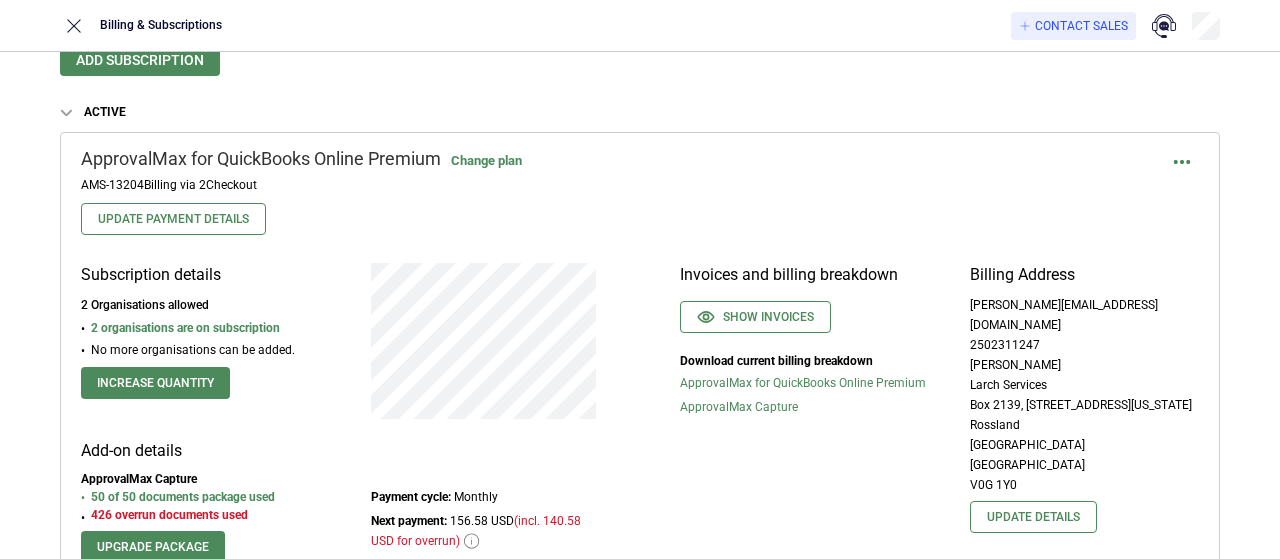 scroll, scrollTop: 186, scrollLeft: 0, axis: vertical 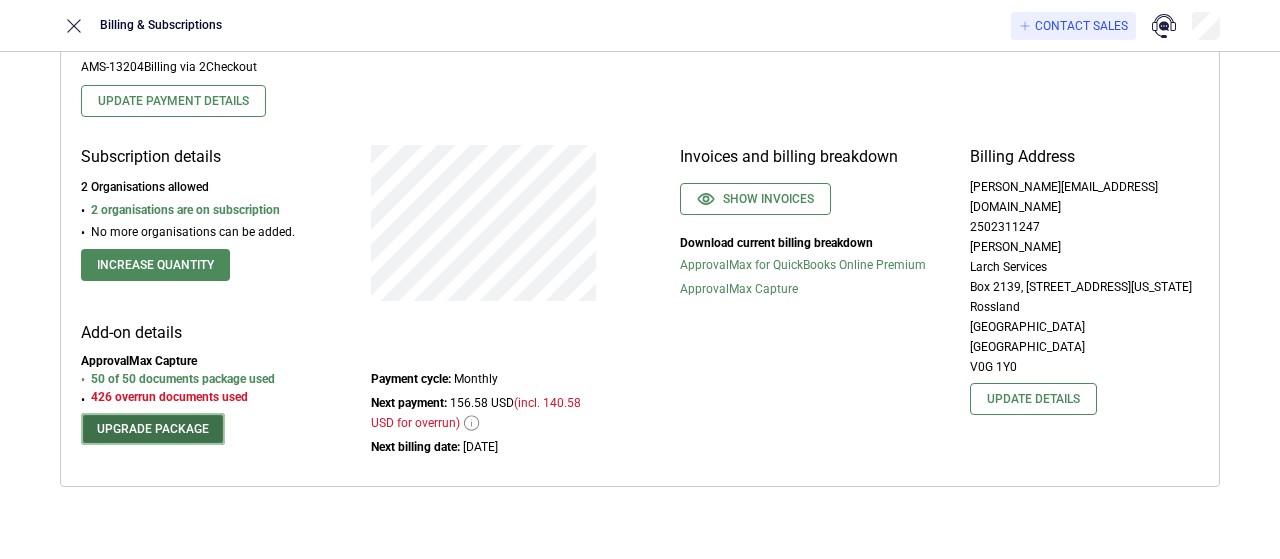 click on "Upgrade package" at bounding box center (153, 429) 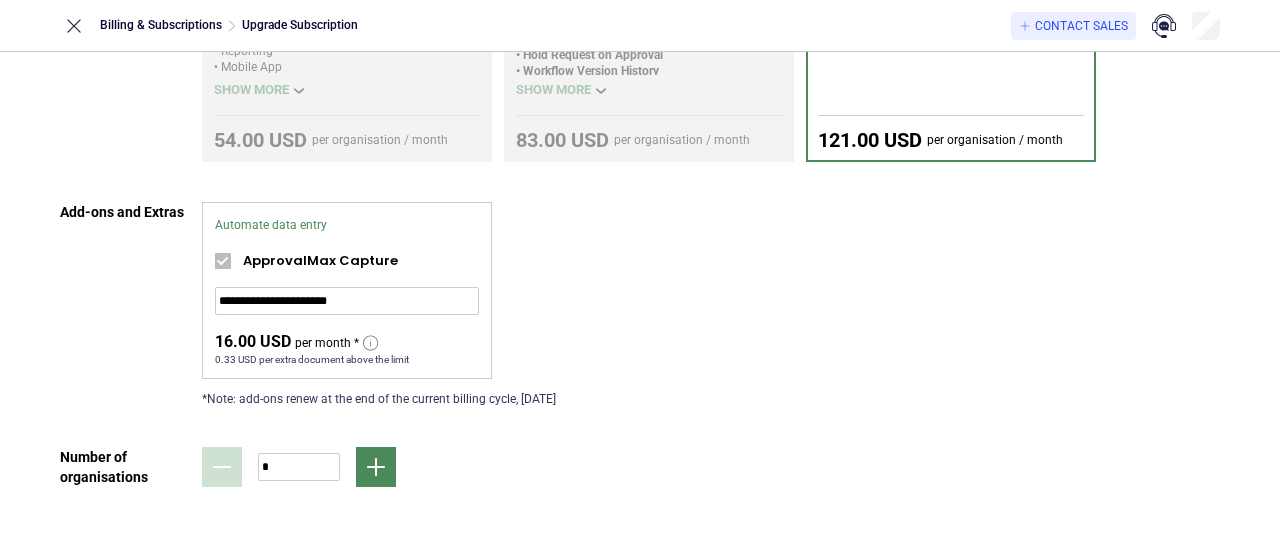 scroll, scrollTop: 434, scrollLeft: 0, axis: vertical 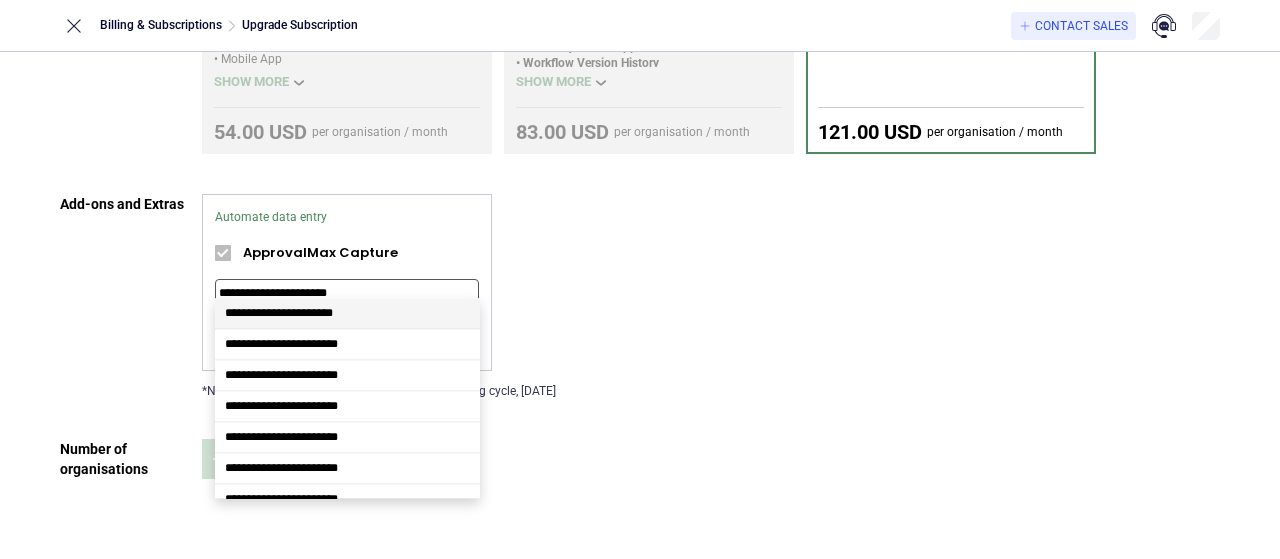 click on "**********" at bounding box center (347, 293) 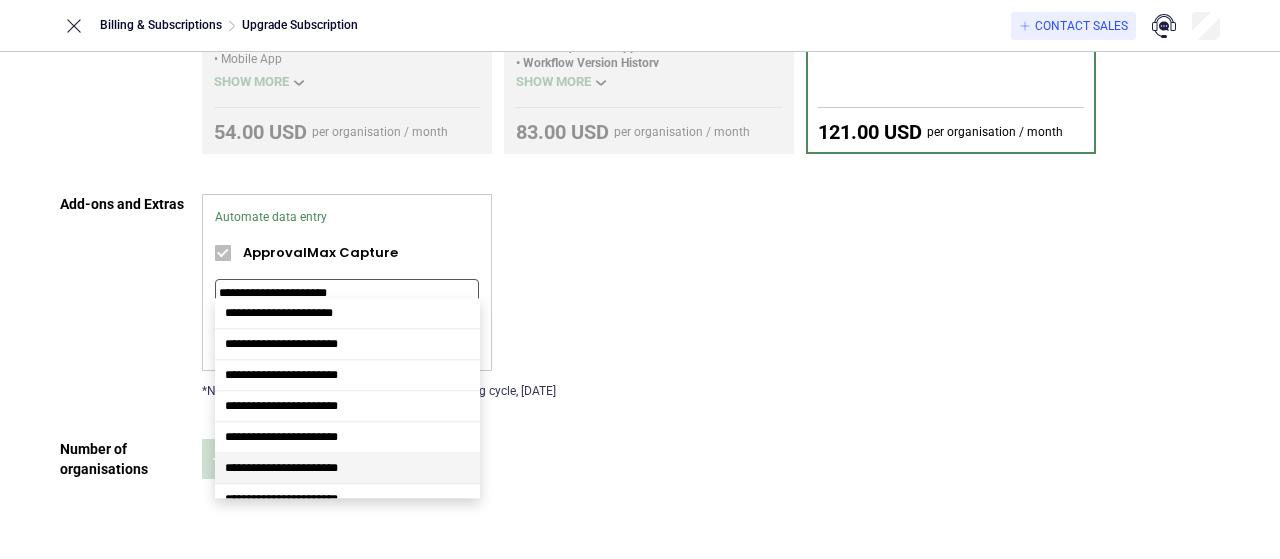 scroll, scrollTop: 100, scrollLeft: 0, axis: vertical 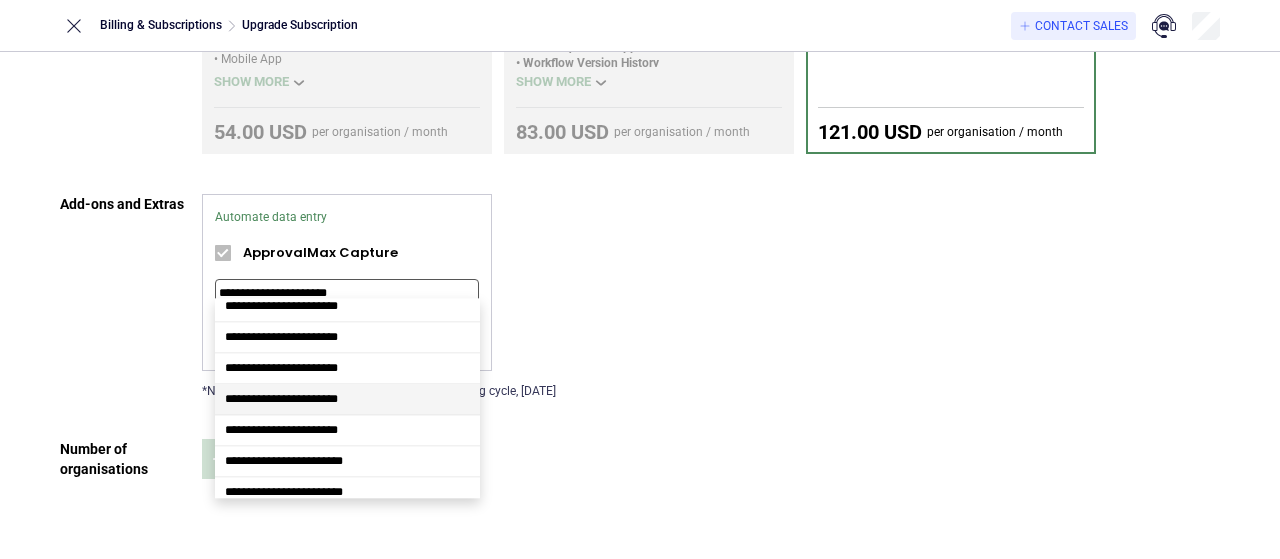 click on "**********" at bounding box center [347, 399] 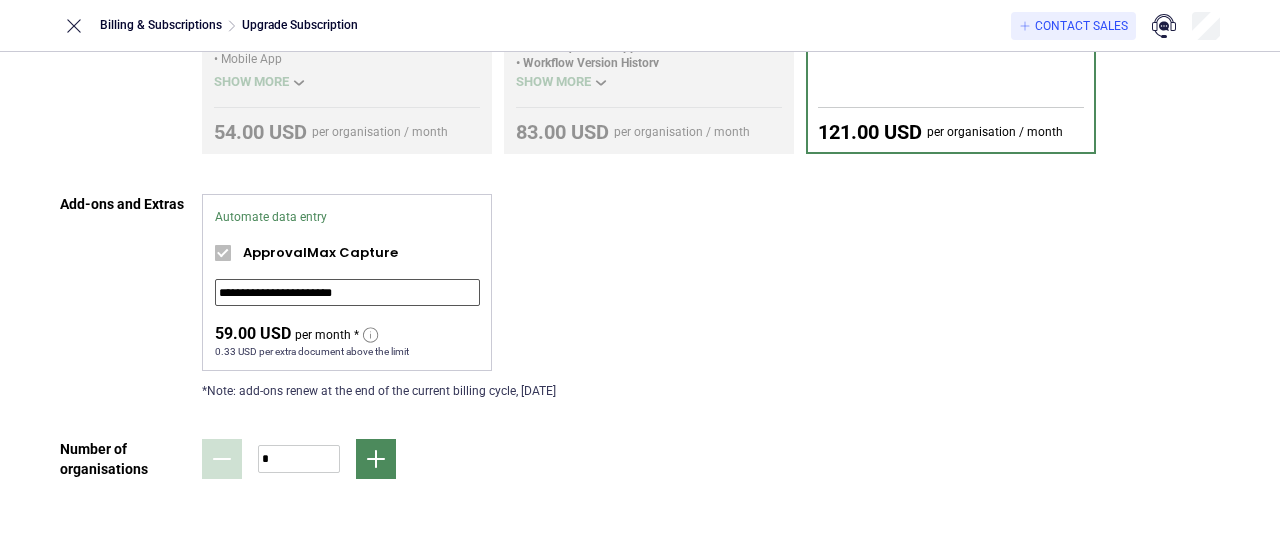 type on "**********" 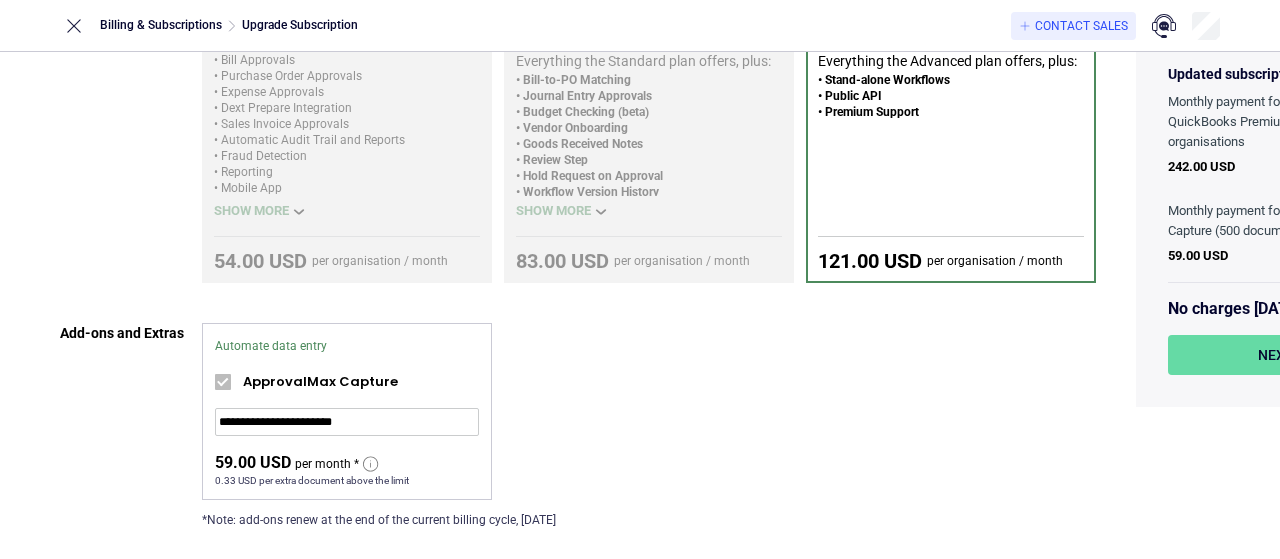 scroll, scrollTop: 234, scrollLeft: 0, axis: vertical 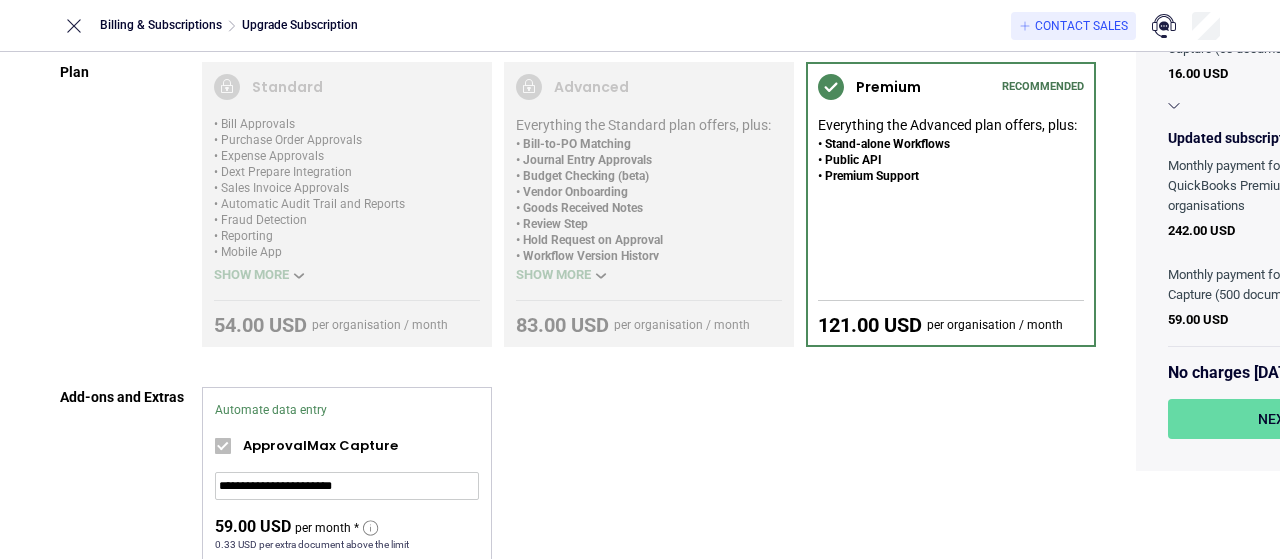 click on "**********" at bounding box center (649, 489) 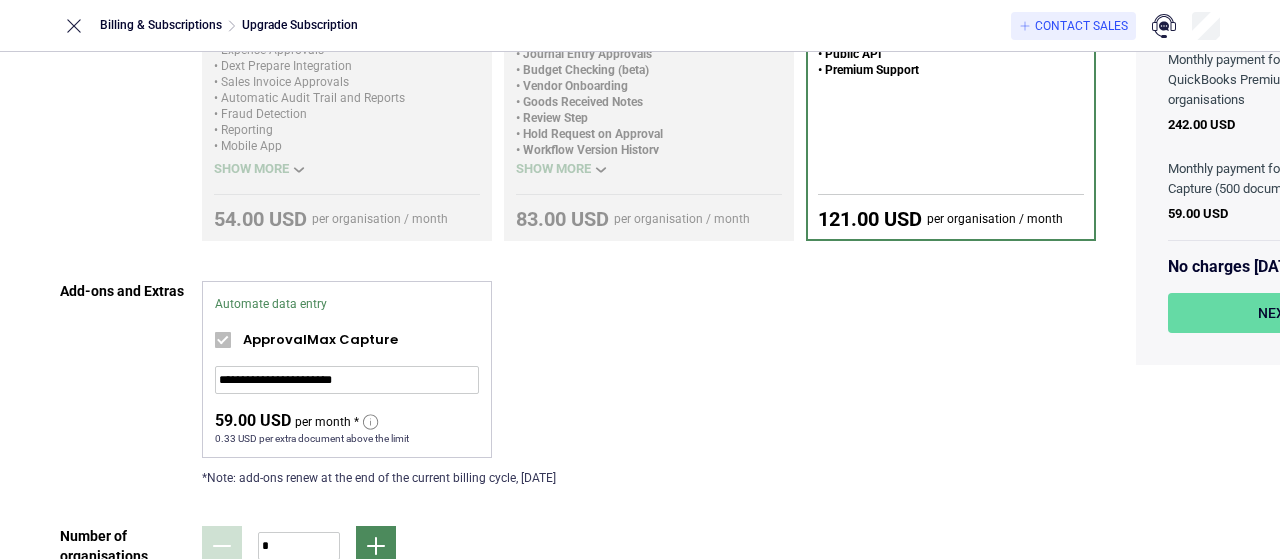 scroll, scrollTop: 434, scrollLeft: 0, axis: vertical 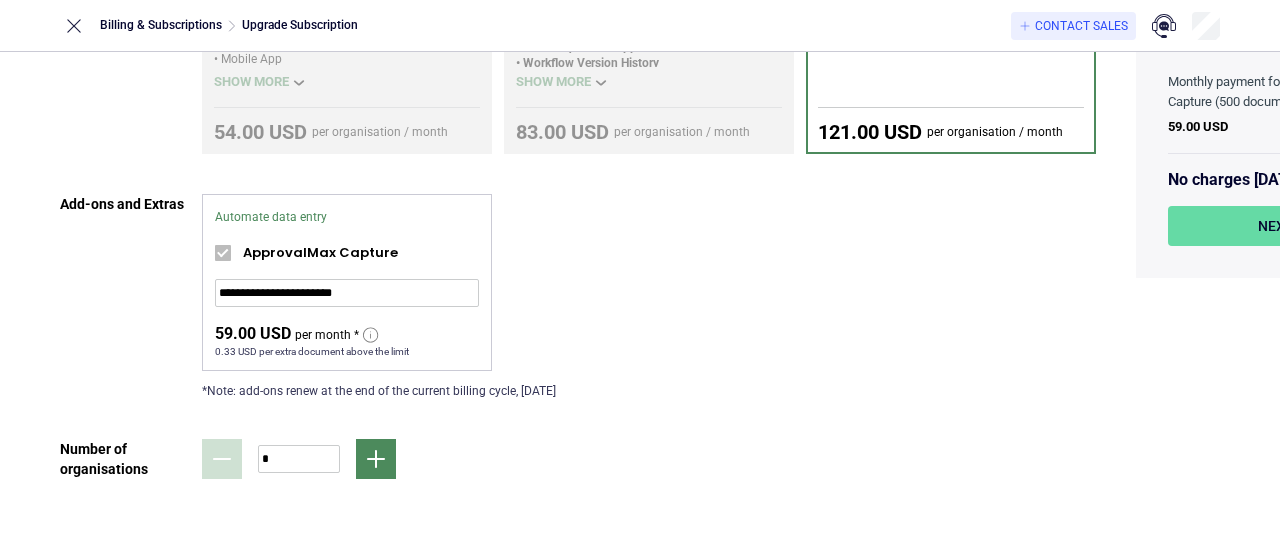 click on "*Note: add-ons renew at the end of the current billing cycle, [DATE]" at bounding box center (498, 391) 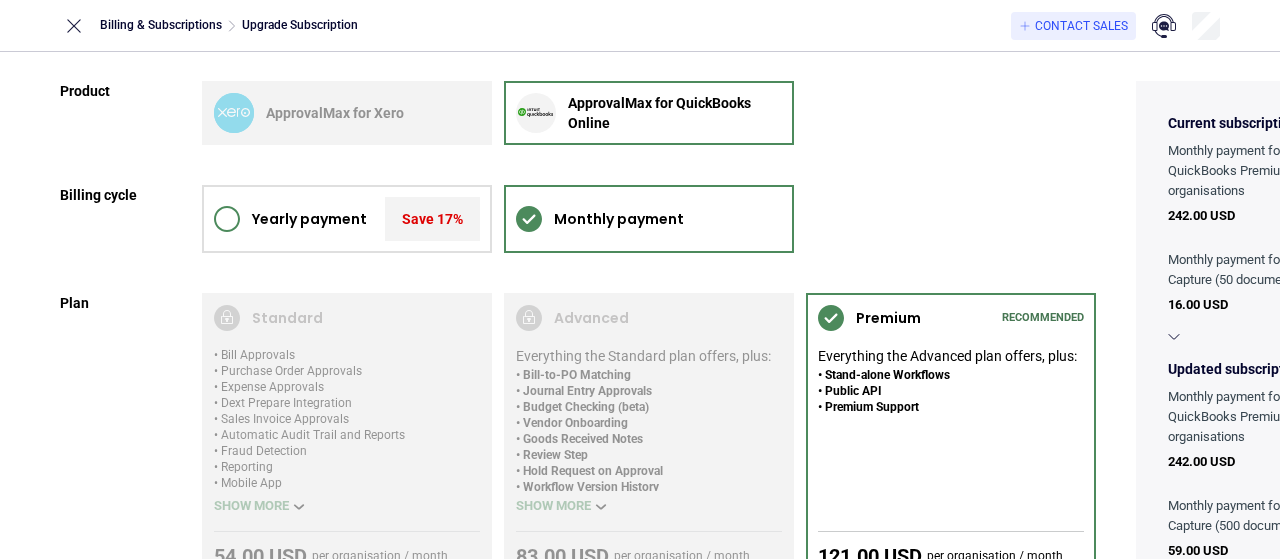 scroll, scrollTop: 0, scrollLeft: 0, axis: both 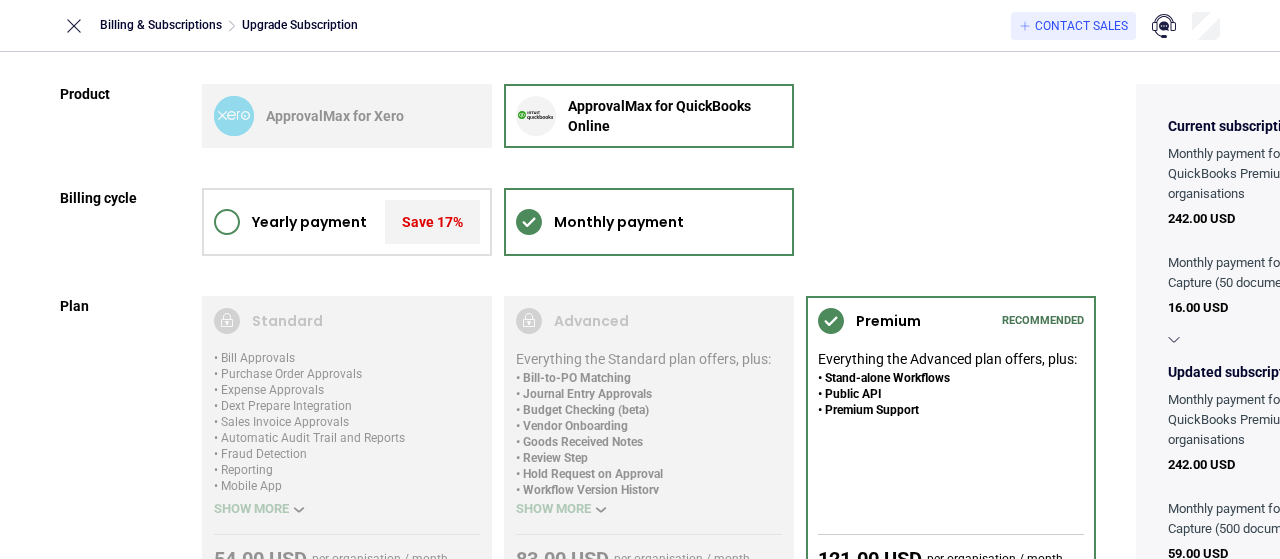 click on "**********" at bounding box center [578, 515] 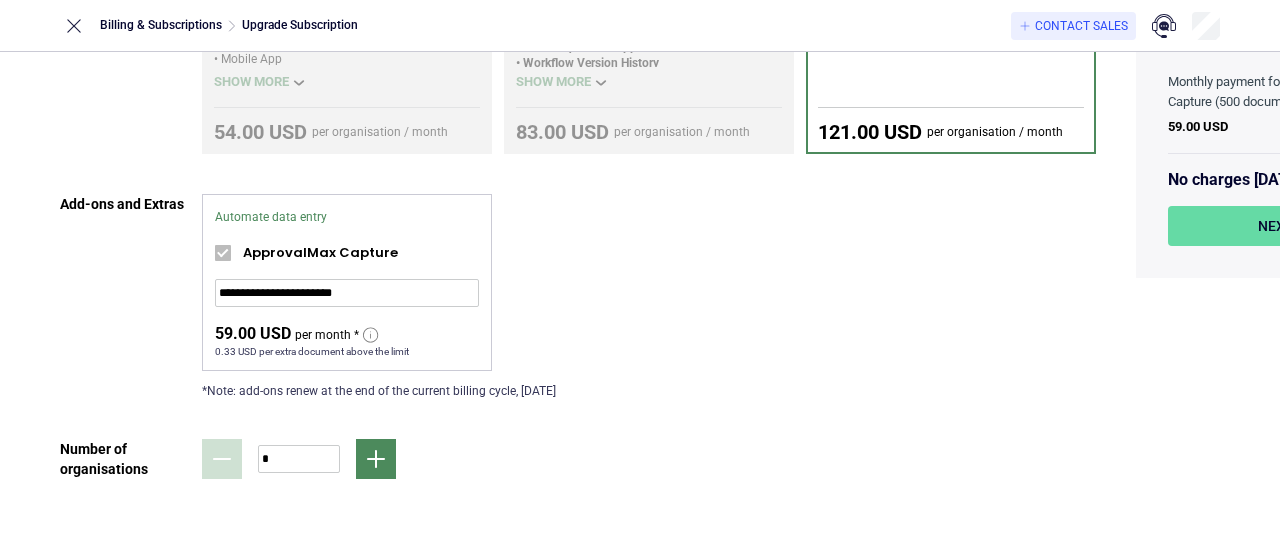 scroll, scrollTop: 434, scrollLeft: 204, axis: both 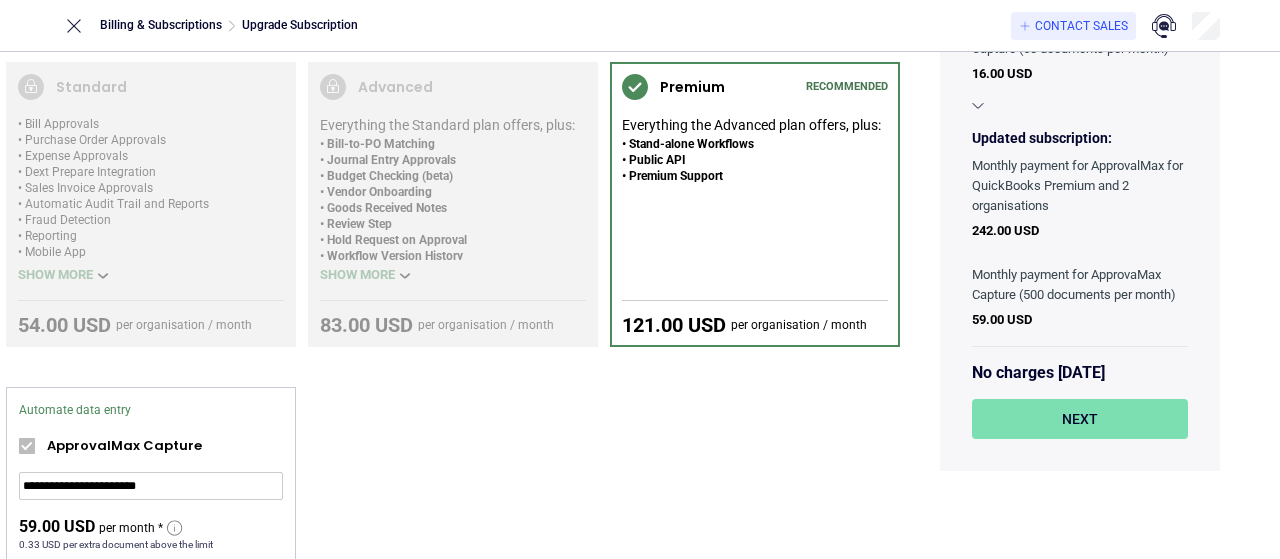 click on "Next" at bounding box center (1080, 419) 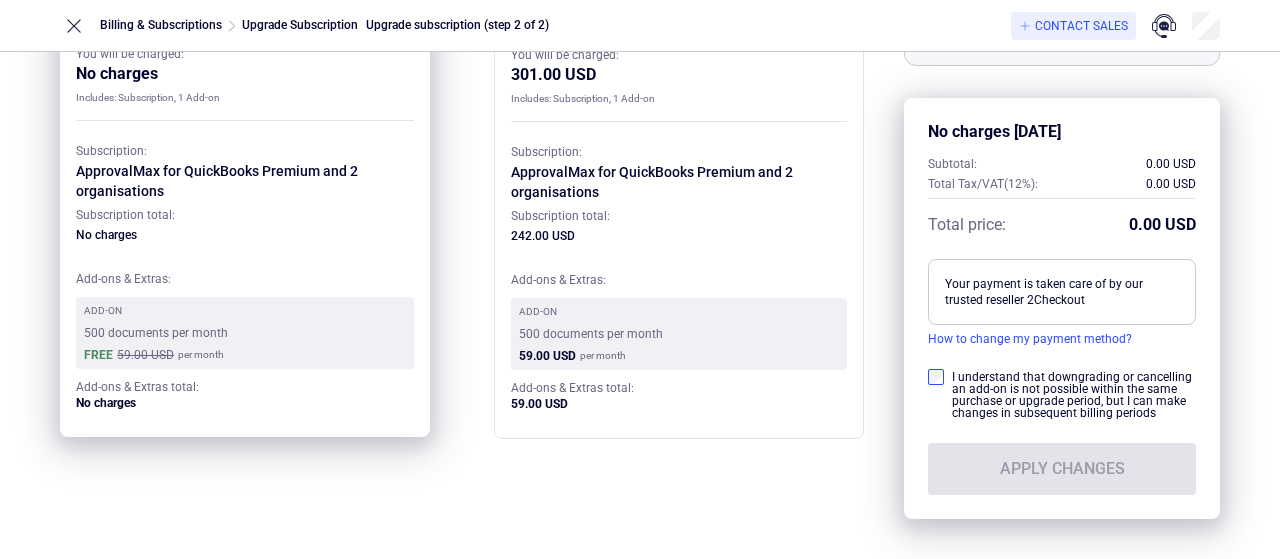 scroll, scrollTop: 202, scrollLeft: 0, axis: vertical 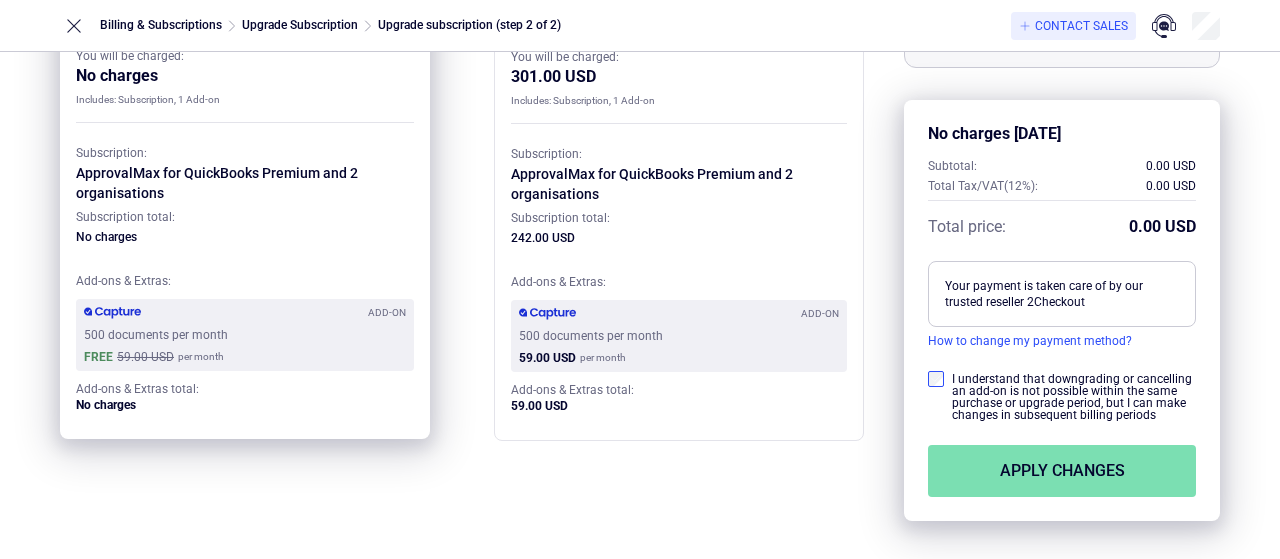 click on "Apply changes" at bounding box center (1062, 471) 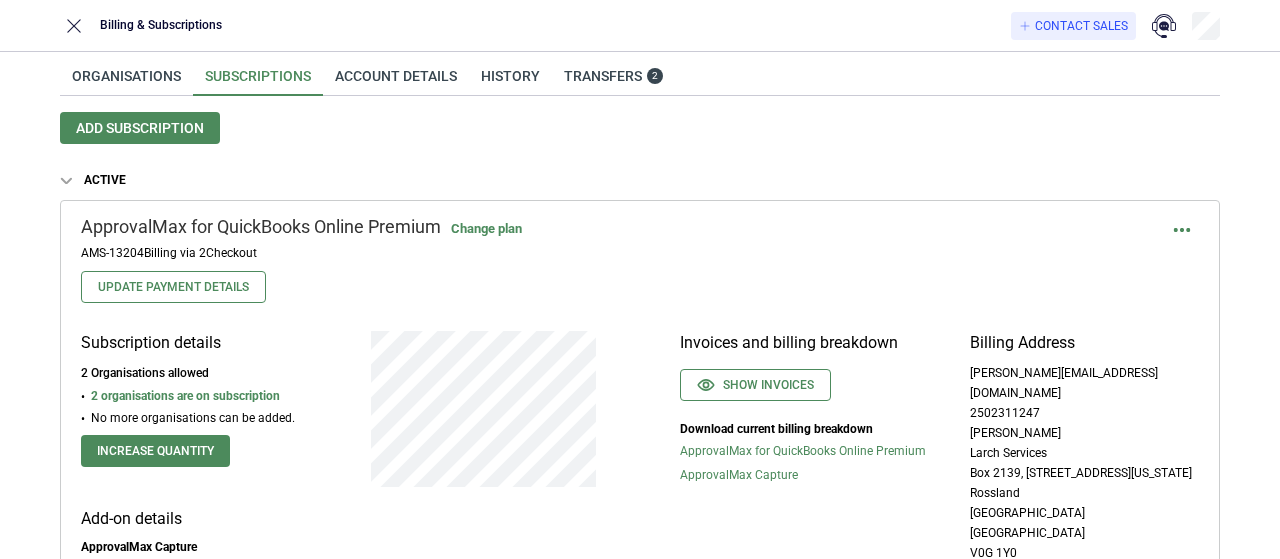 scroll, scrollTop: 0, scrollLeft: 0, axis: both 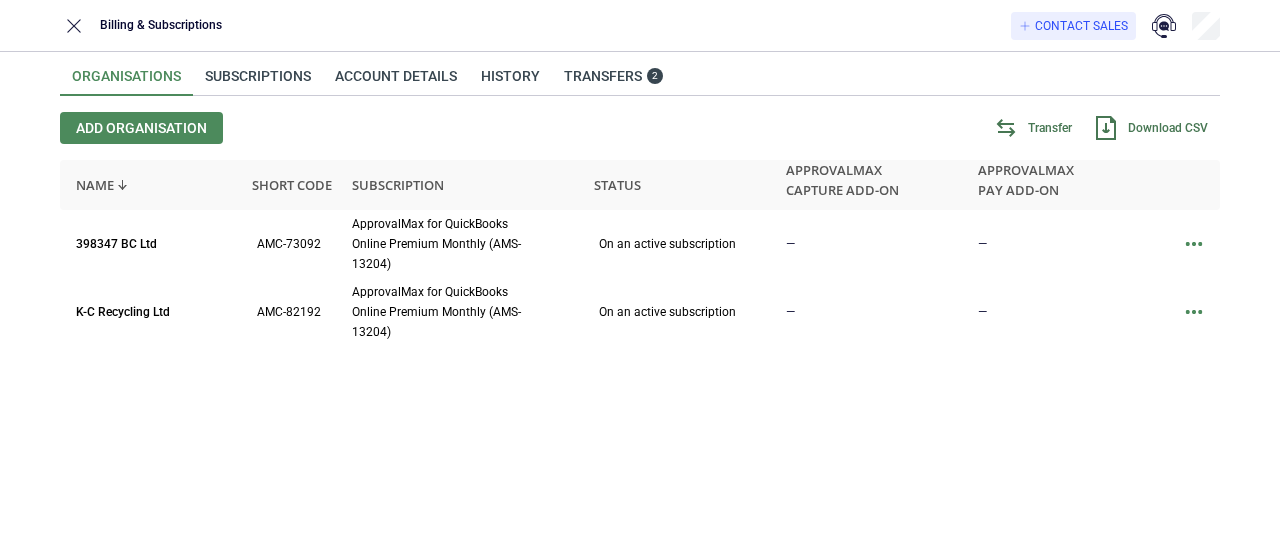 click on "Organisations Subscriptions Account details History Transfers 2 Add organisation Transfer Download CSV Name Short code Subscription Status ApprovalMax Capture add-on ApprovalMax Pay add-on 398347 BC Ltd AMC-73092 ApprovalMax for QuickBooks Online Premium Monthly (AMS-13204) On an active subscription — — K-C Recycling Ltd AMC-82192 ApprovalMax for QuickBooks Online Premium Monthly (AMS-13204) On an active subscription — —" at bounding box center [640, 305] 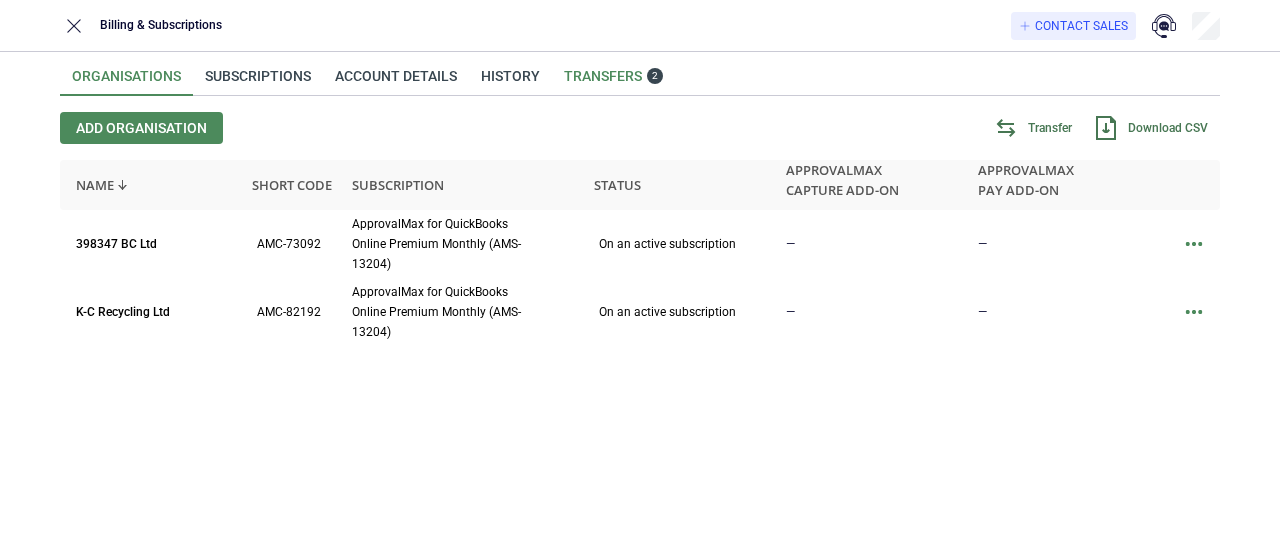 click on "Transfers 2" at bounding box center [613, 76] 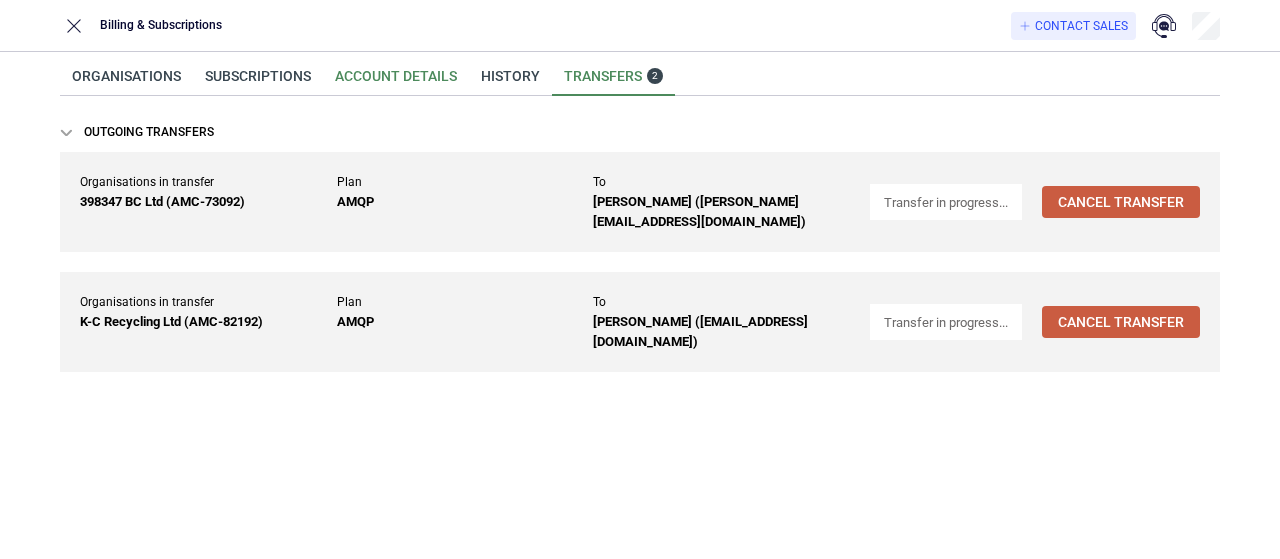 click on "Account details" at bounding box center (396, 82) 